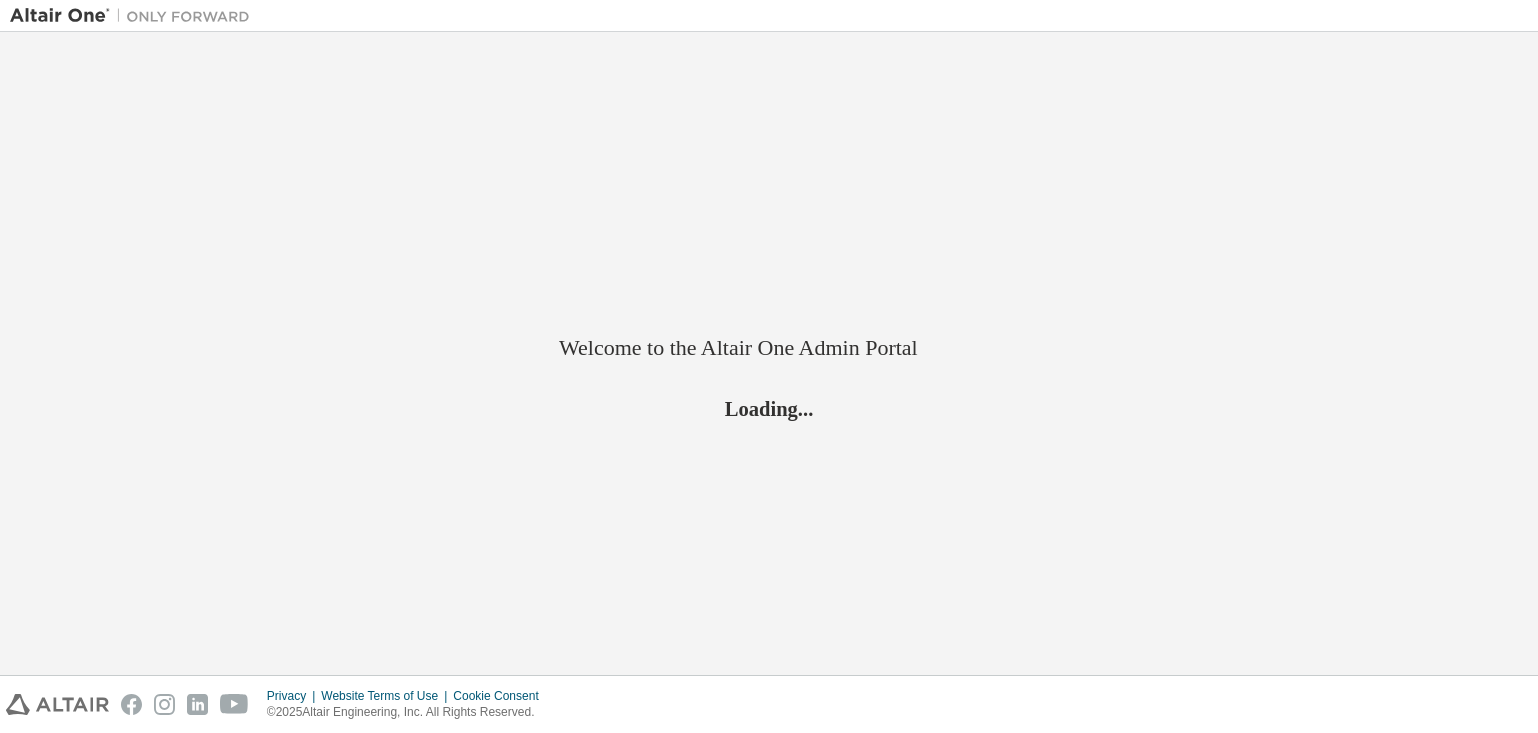 scroll, scrollTop: 0, scrollLeft: 0, axis: both 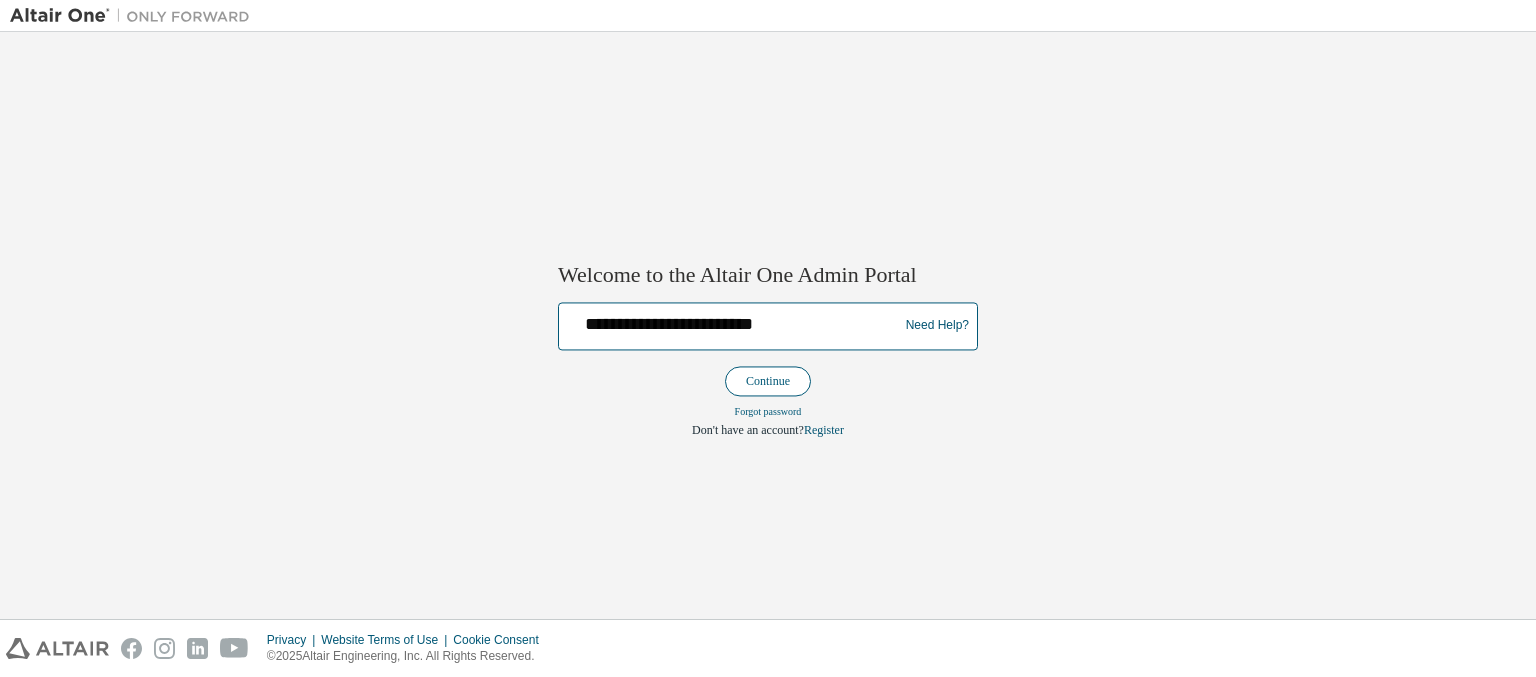 type on "**********" 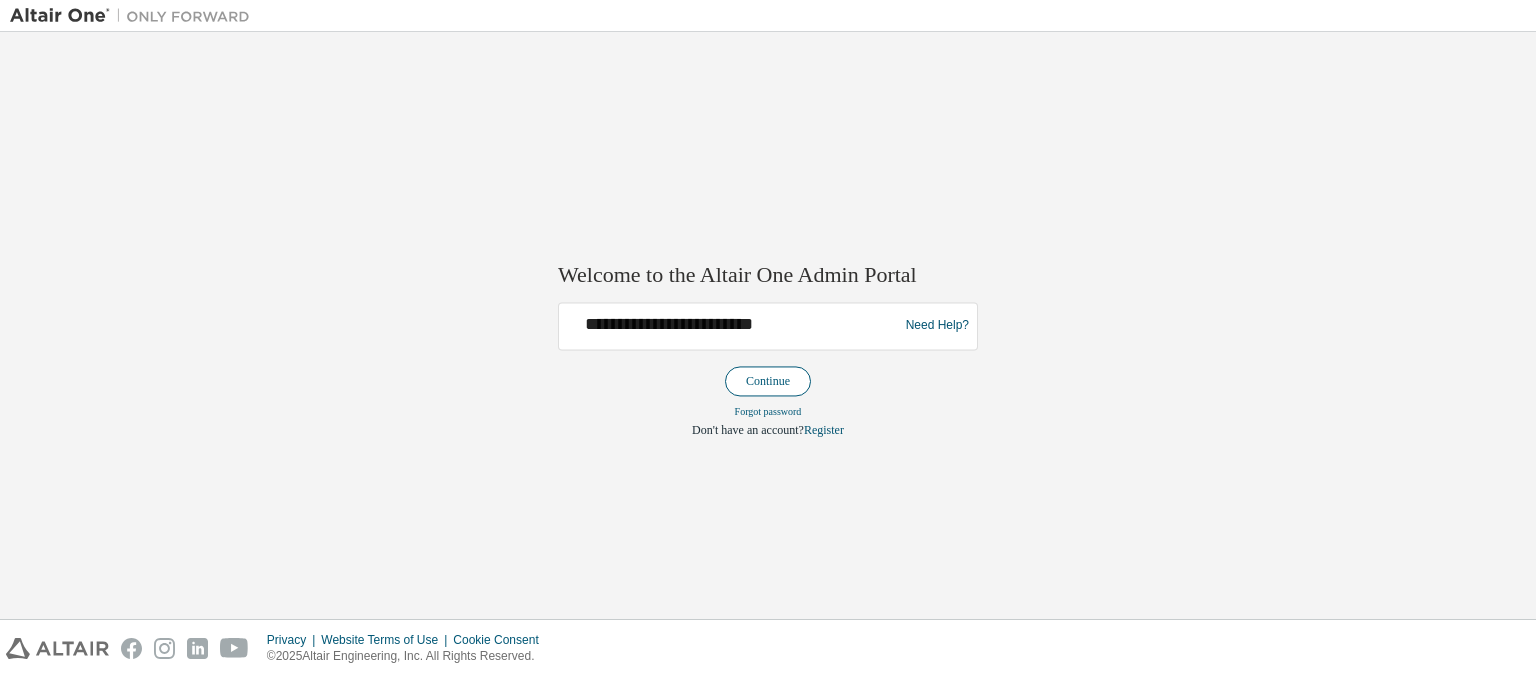 click on "Continue" at bounding box center (768, 381) 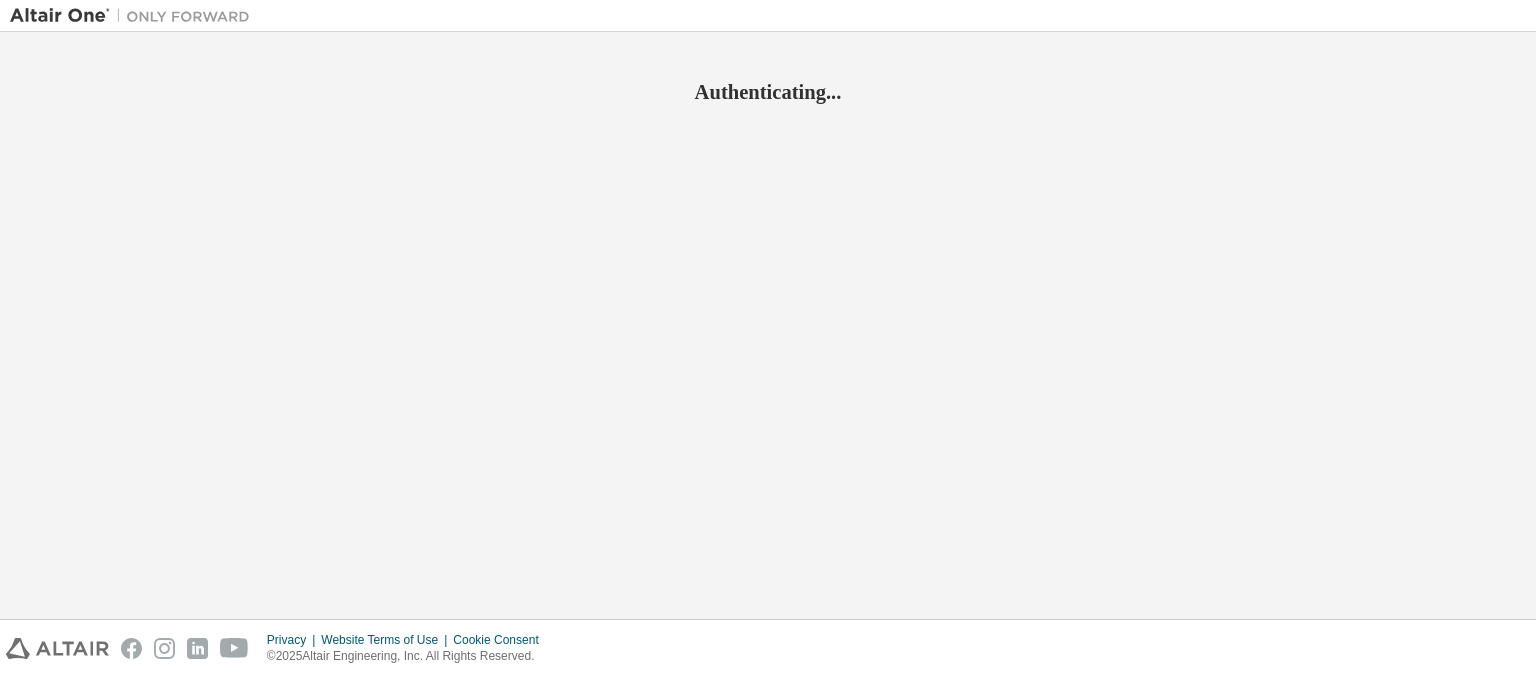scroll, scrollTop: 0, scrollLeft: 0, axis: both 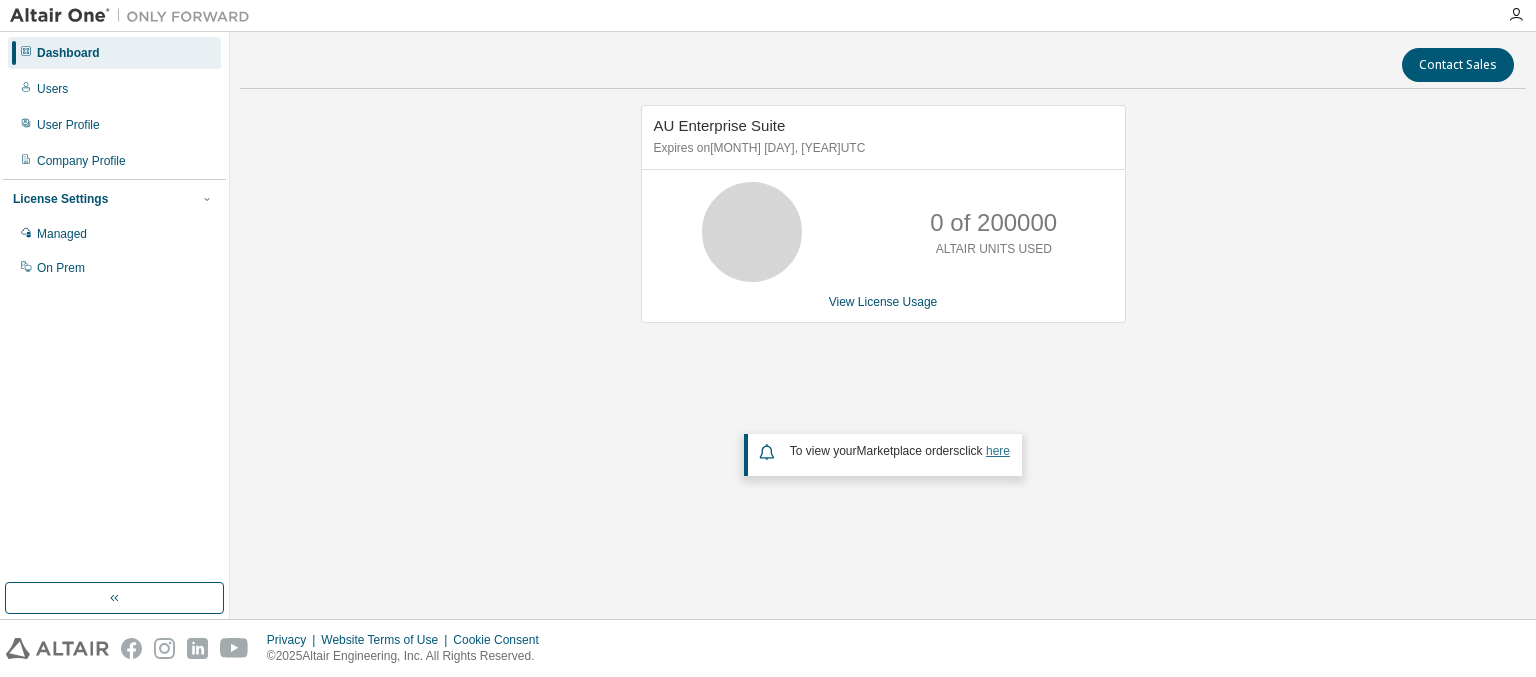 click on "here" at bounding box center [998, 451] 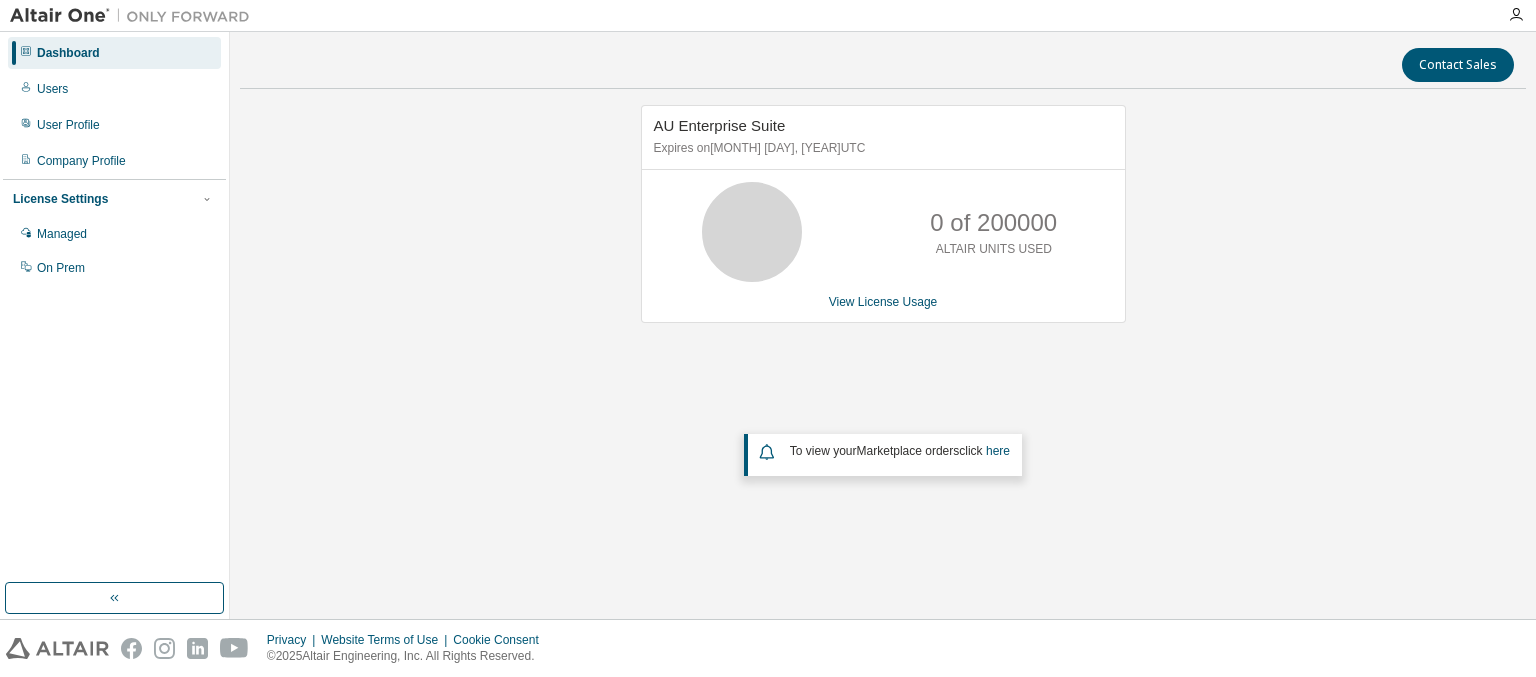 scroll, scrollTop: 0, scrollLeft: 0, axis: both 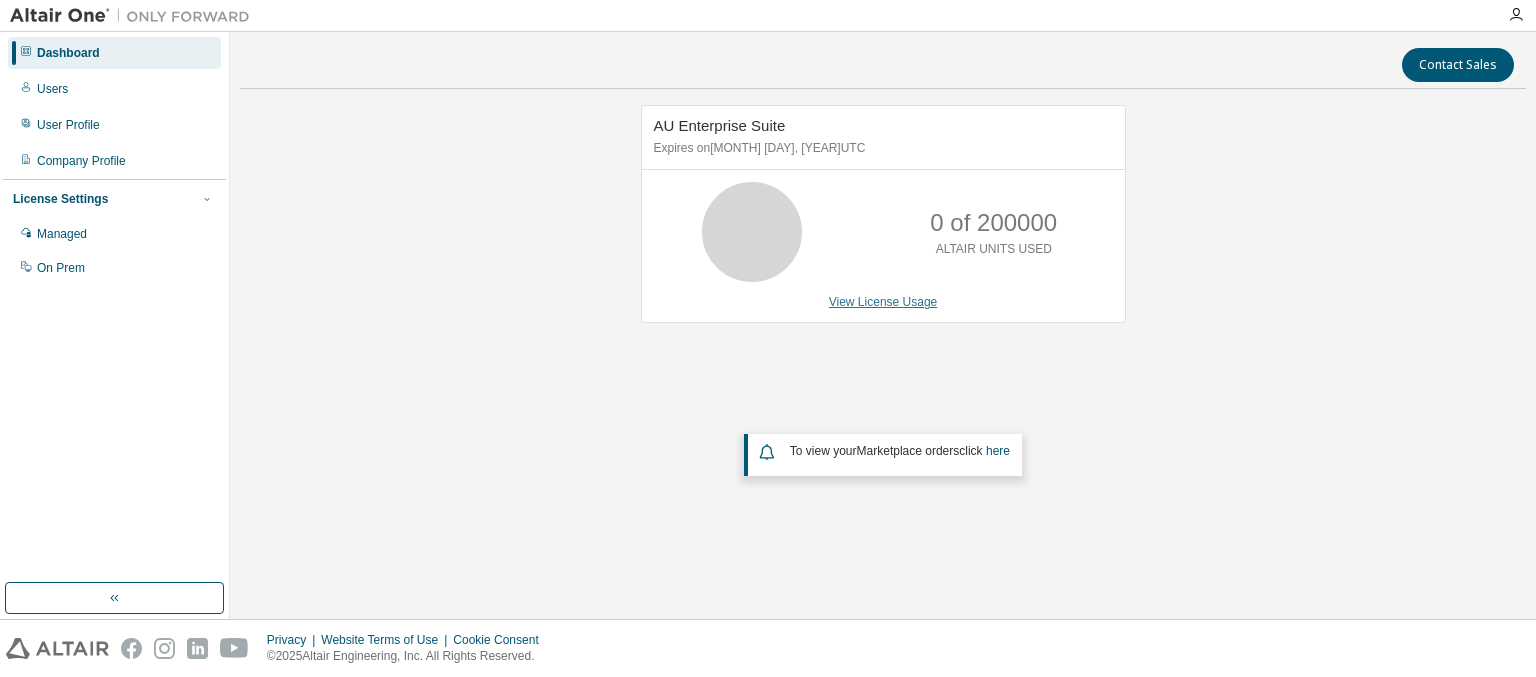 click on "View License Usage" at bounding box center (883, 302) 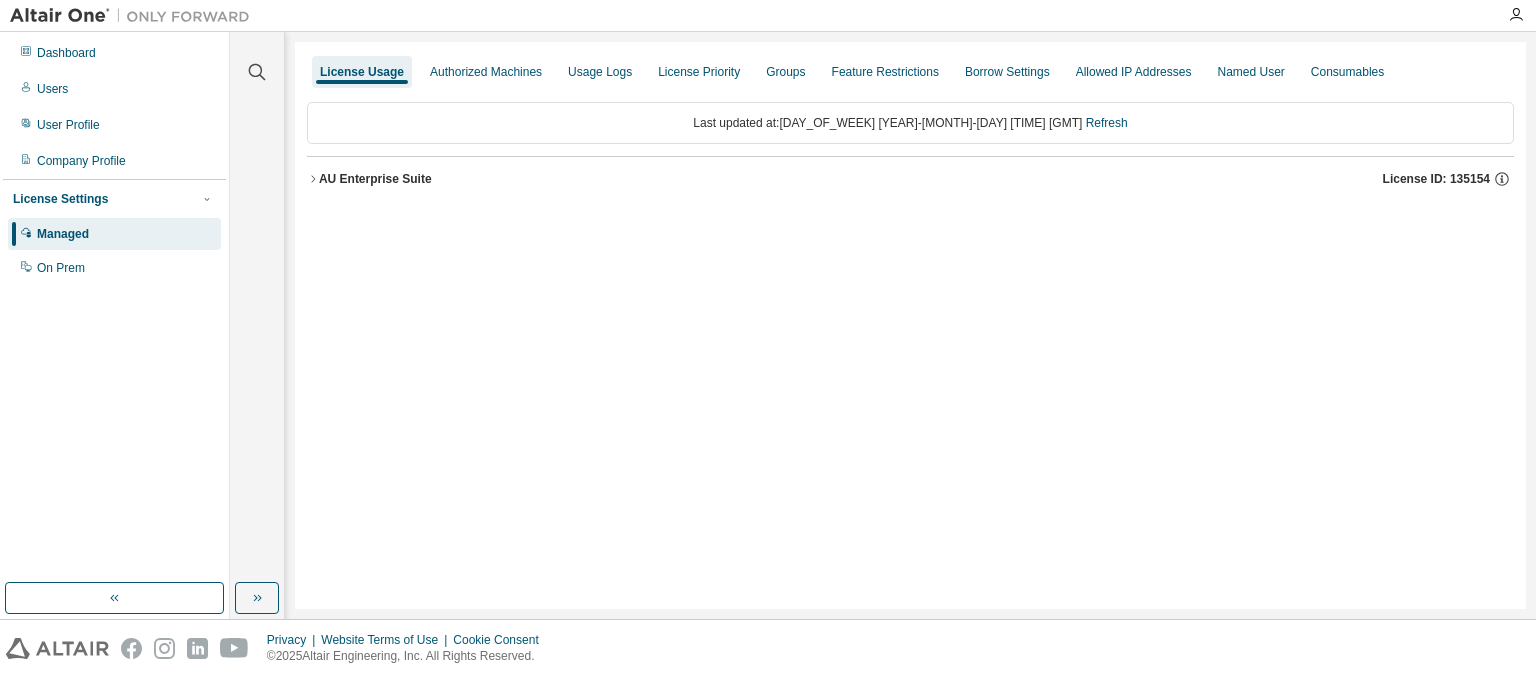 click on "AU Enterprise Suite License ID: 135154" at bounding box center (916, 179) 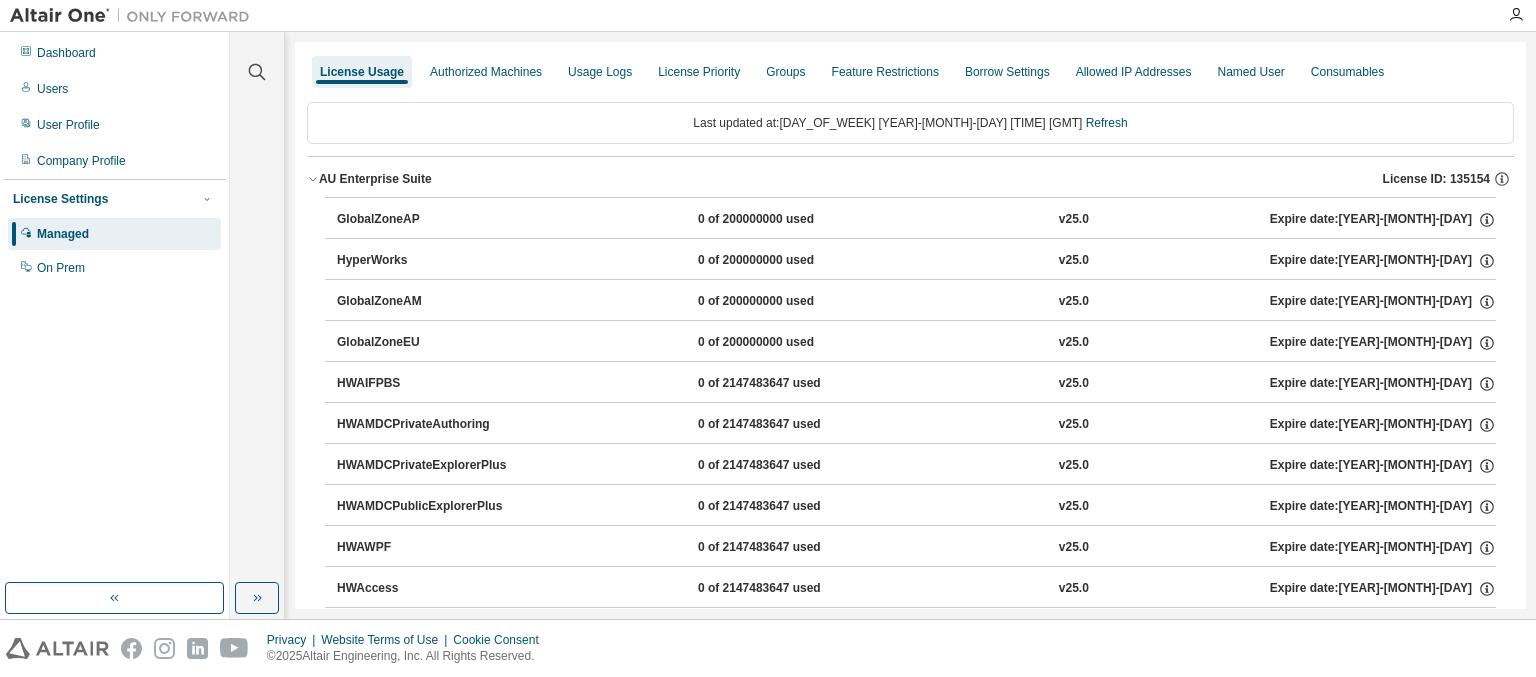 click on "AU Enterprise Suite License ID: 135154" at bounding box center [916, 179] 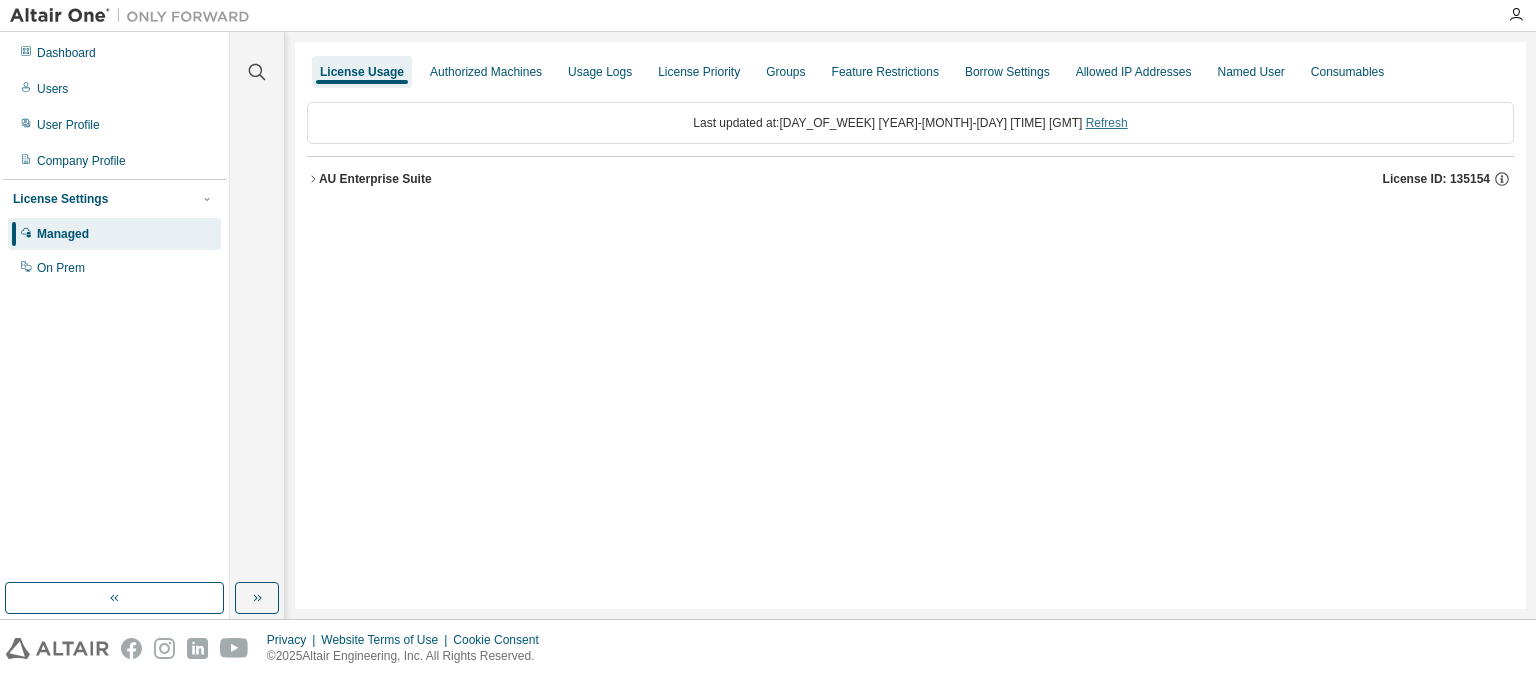 click on "Refresh" at bounding box center (1107, 123) 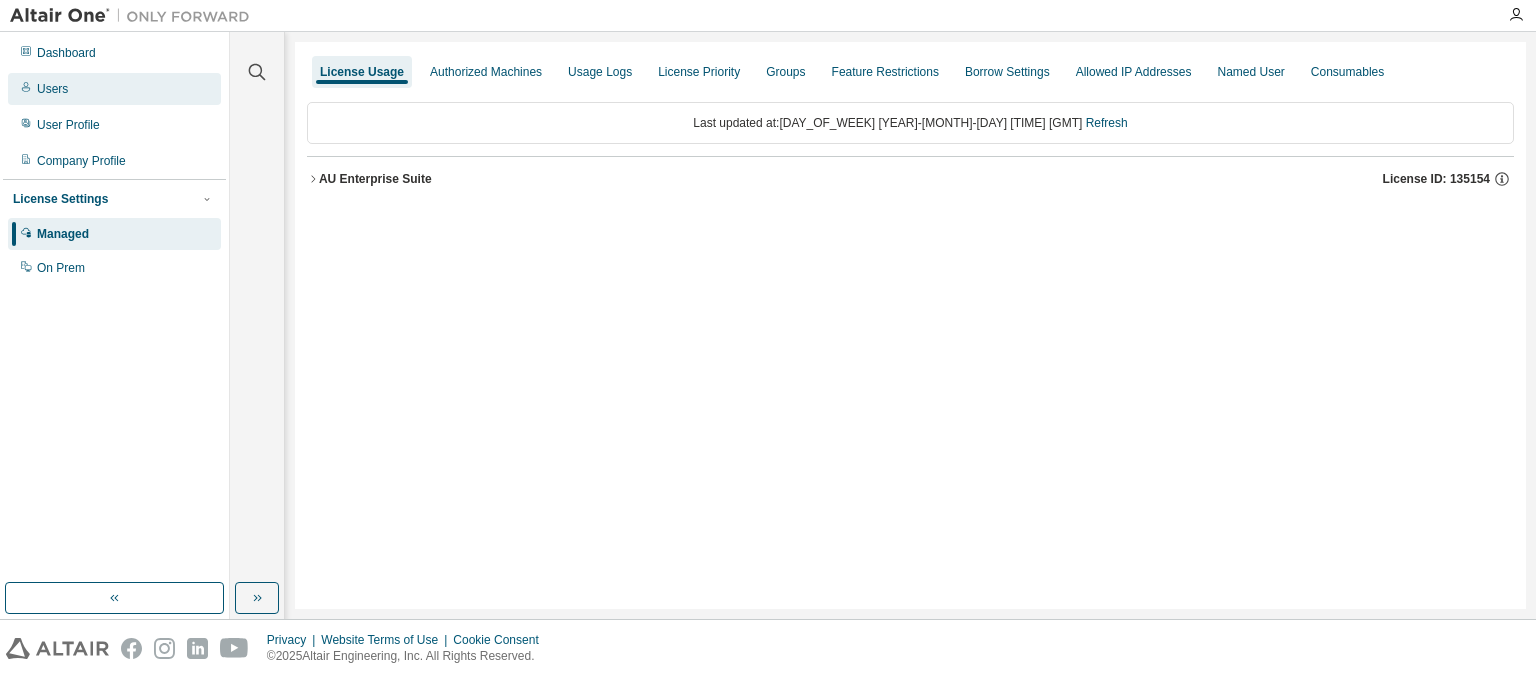 click on "Users" at bounding box center [52, 89] 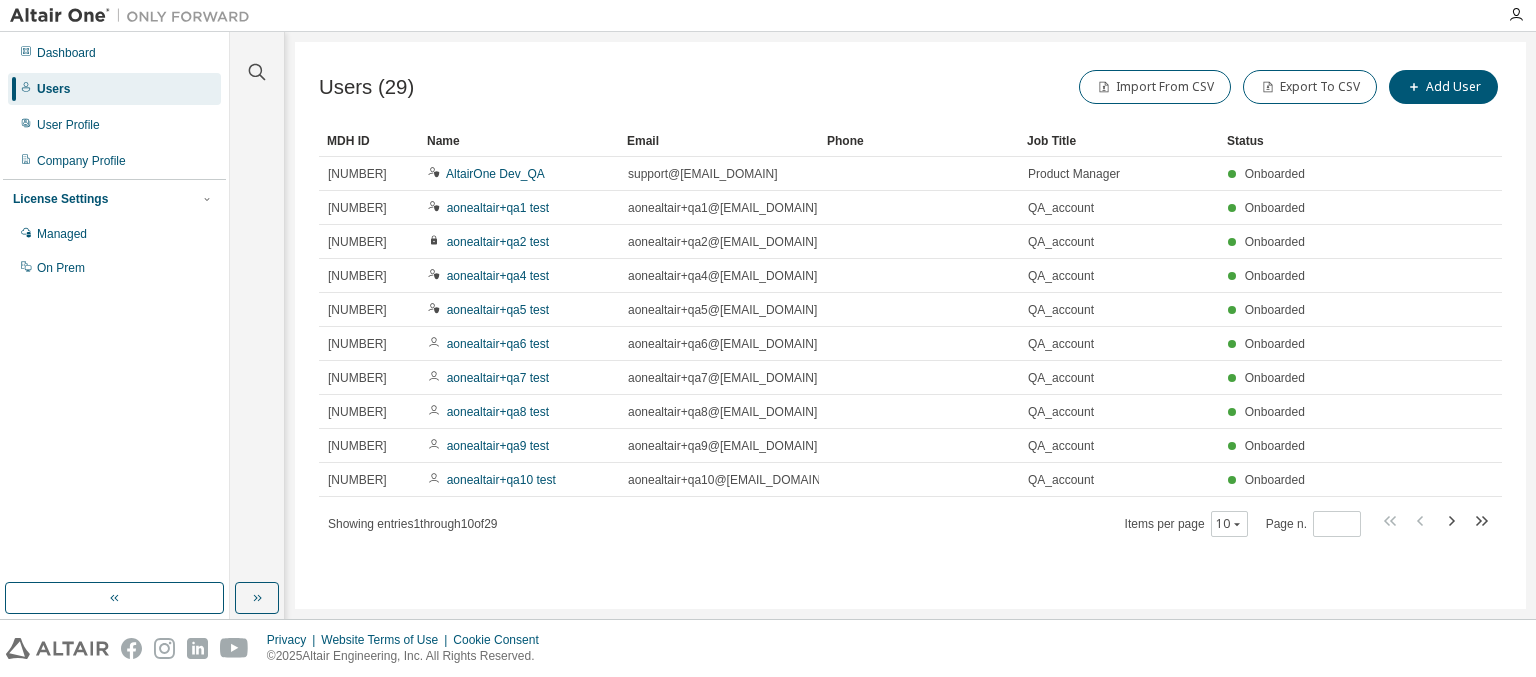 click on "MDH ID" at bounding box center [369, 141] 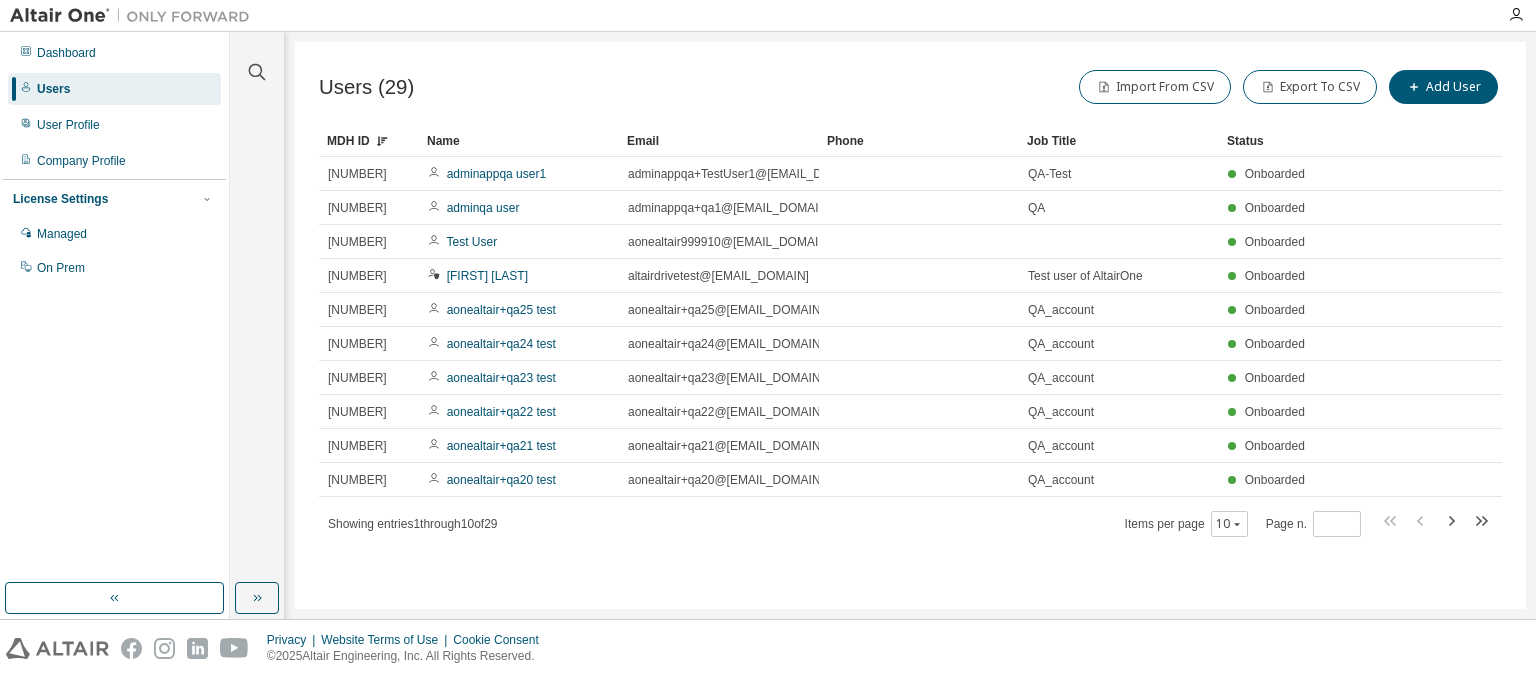 click on "MDH ID" at bounding box center [369, 141] 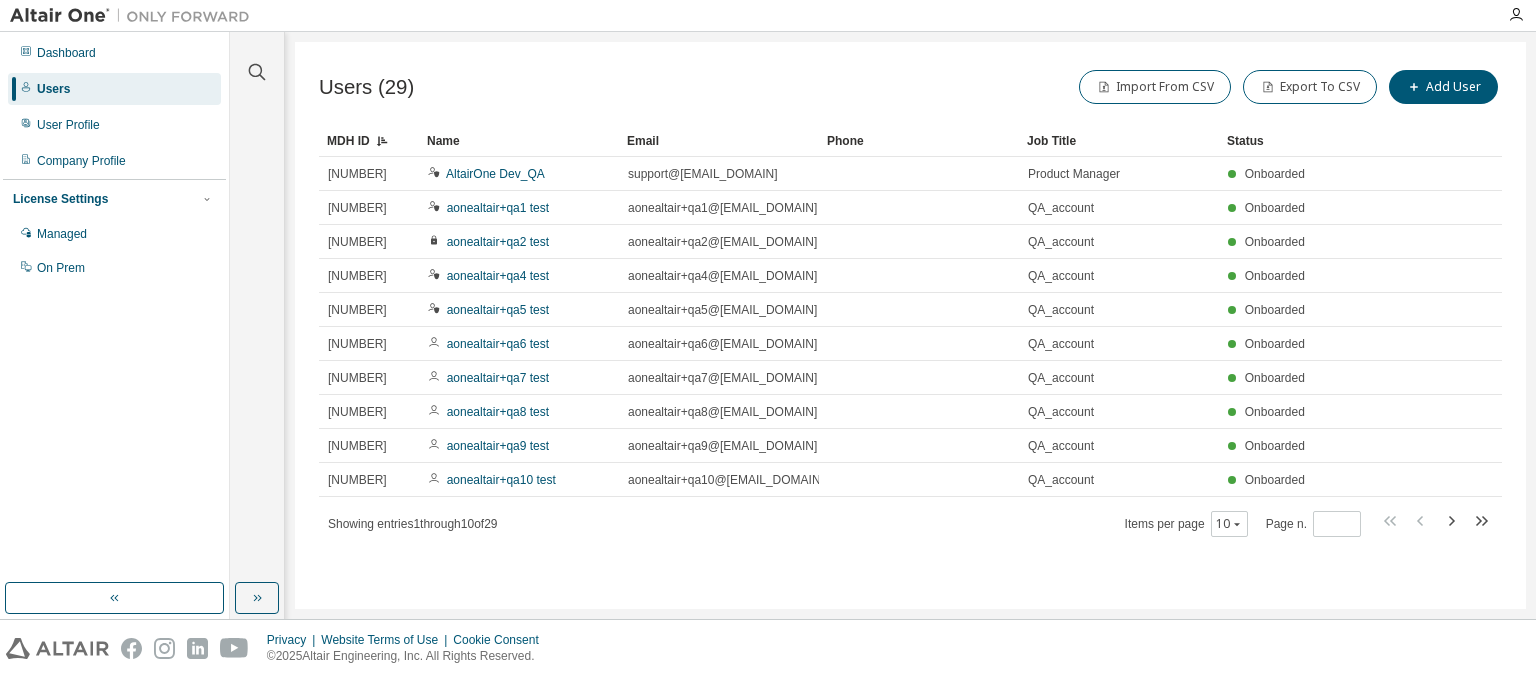 click on "Name" at bounding box center (519, 141) 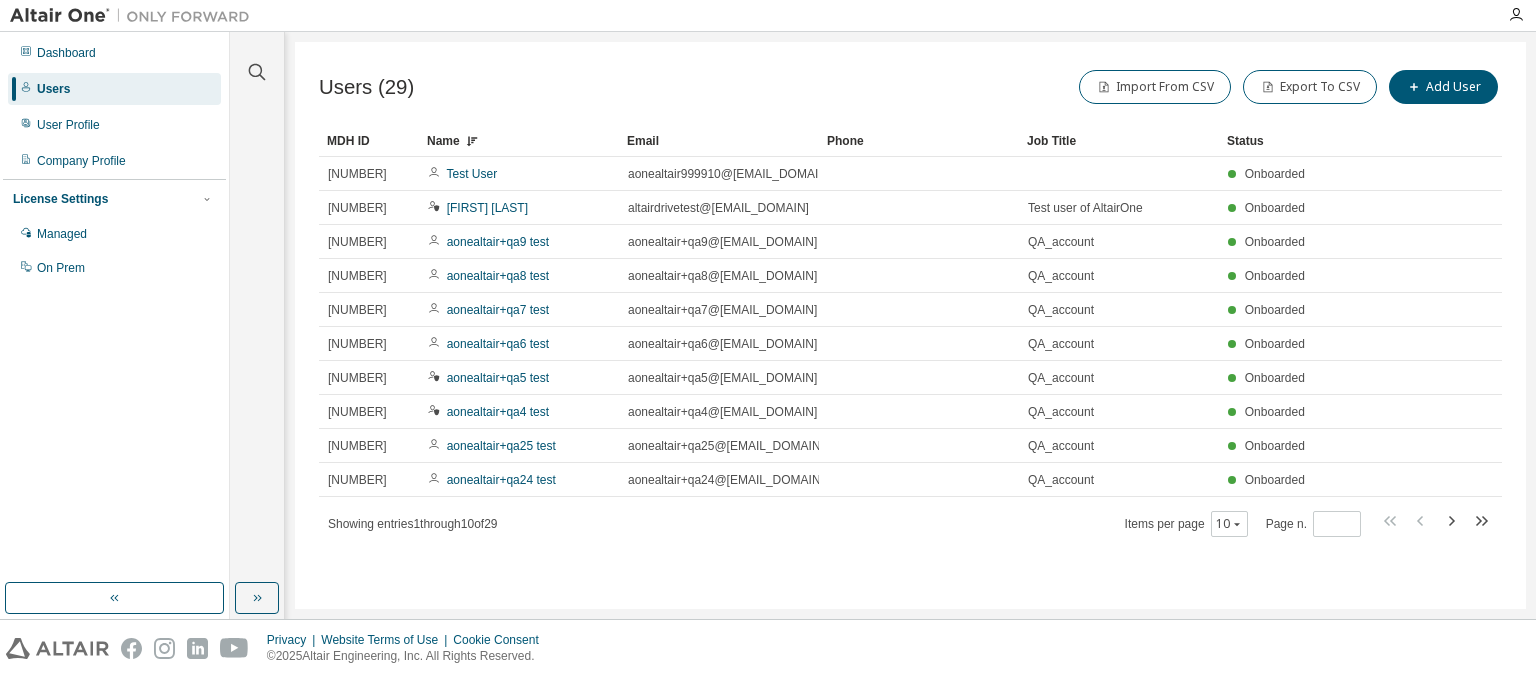 click on "Name" at bounding box center (519, 141) 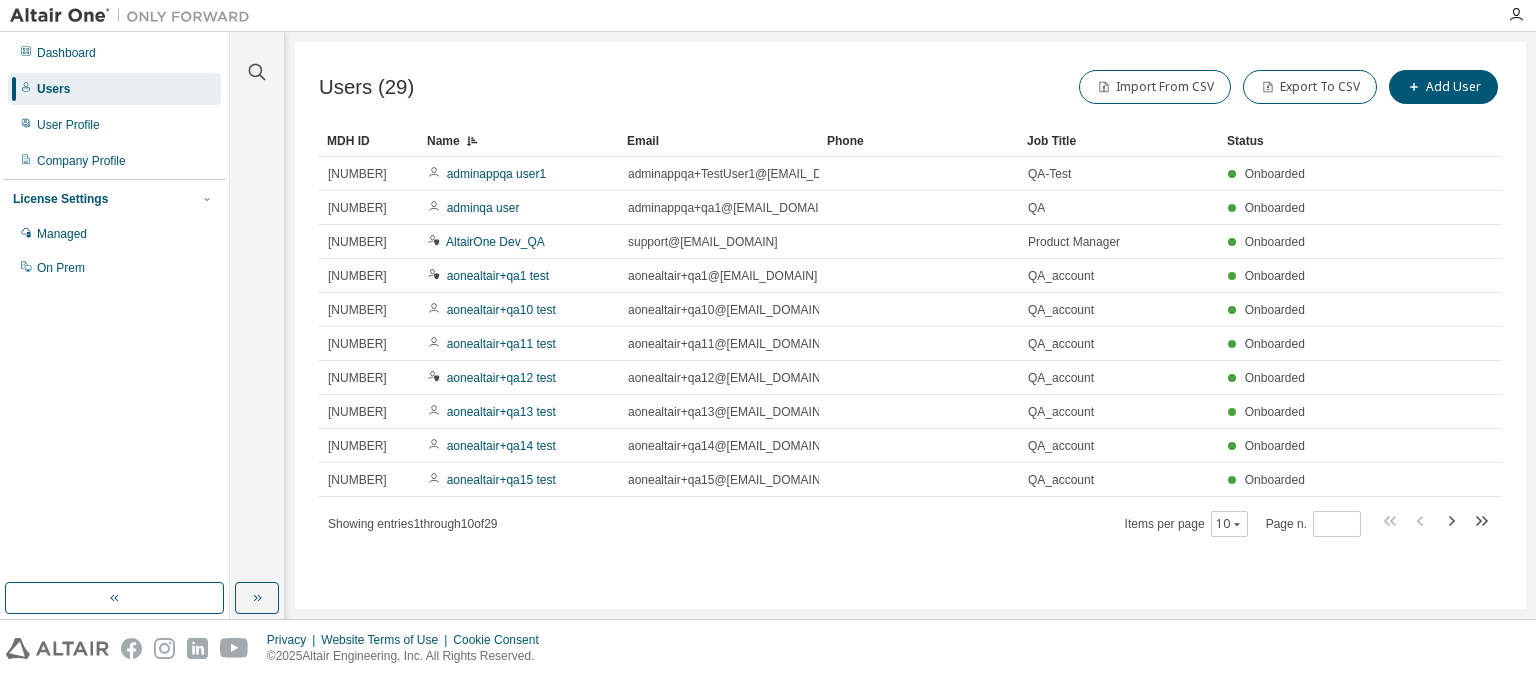 click on "Email" at bounding box center (719, 141) 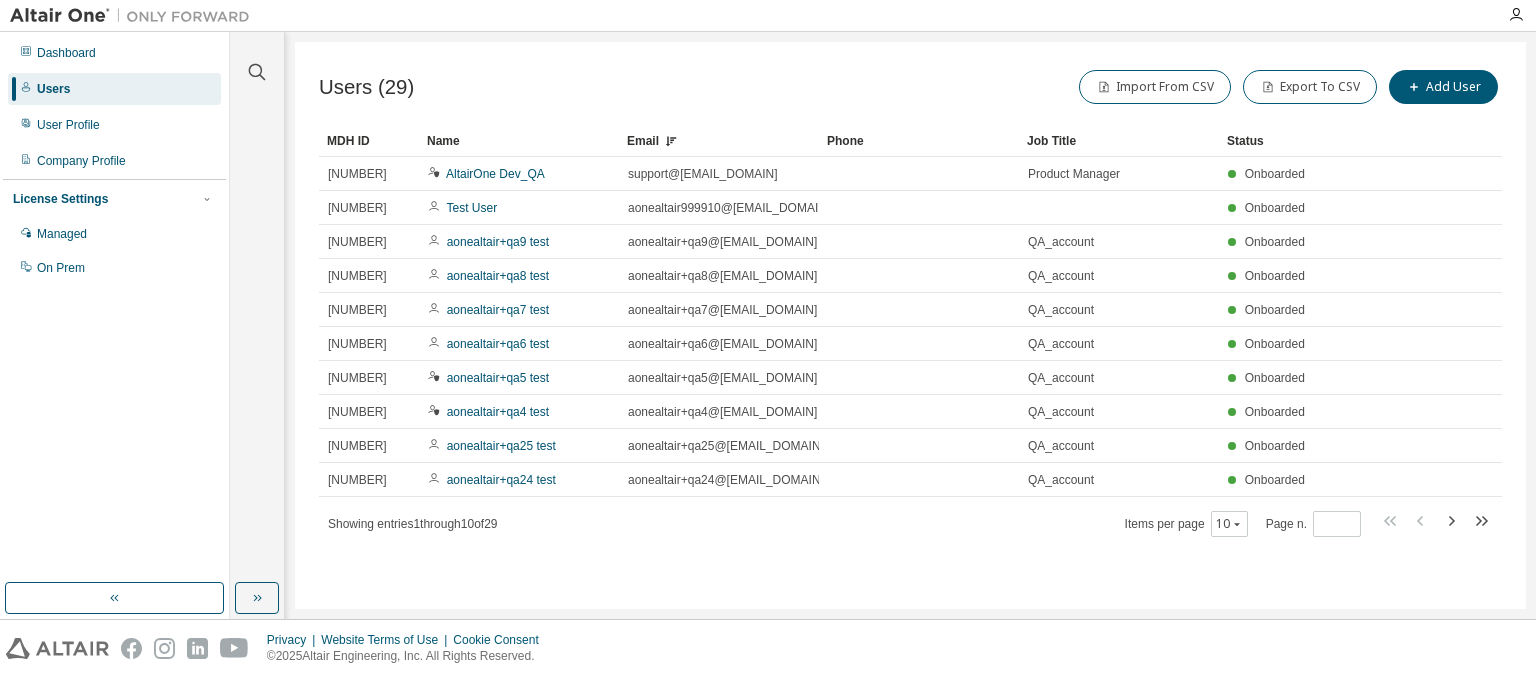 click on "Email" at bounding box center [719, 141] 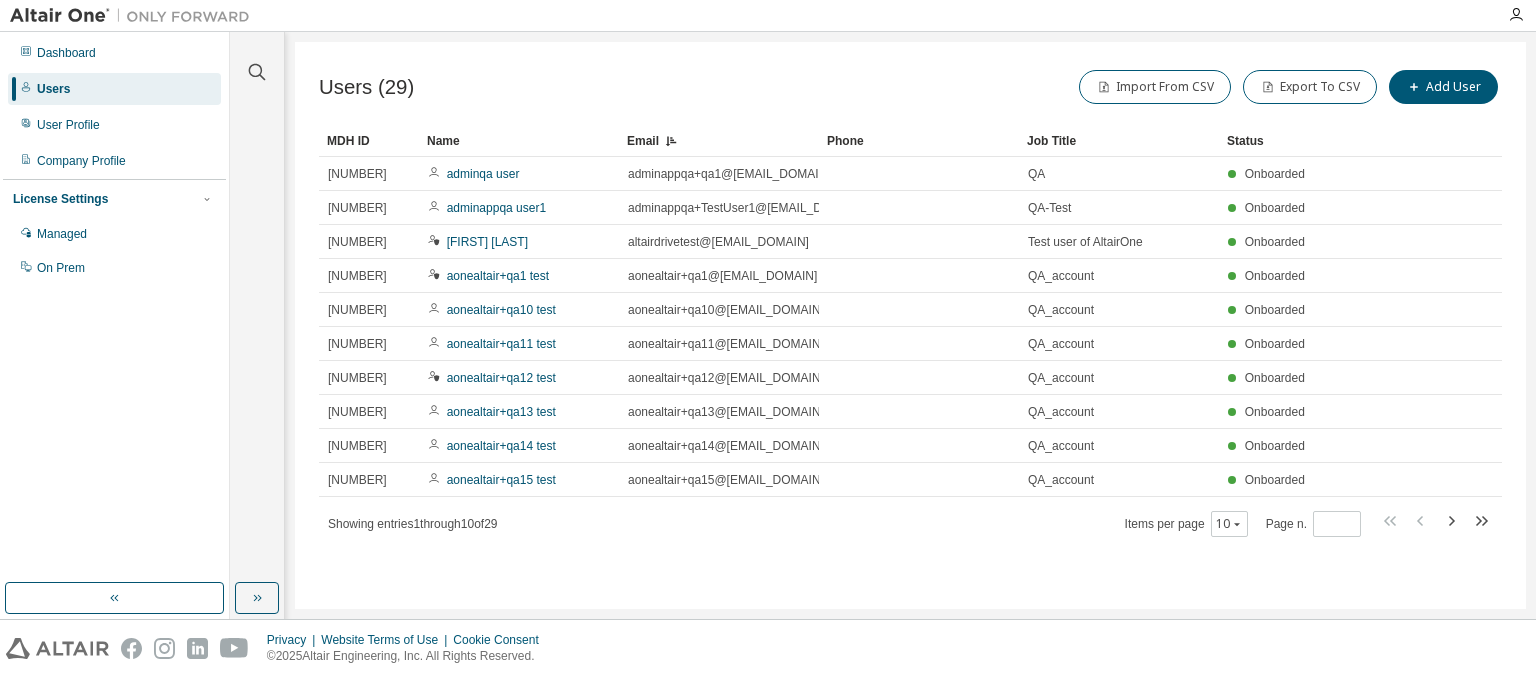 click on "Phone" at bounding box center [919, 141] 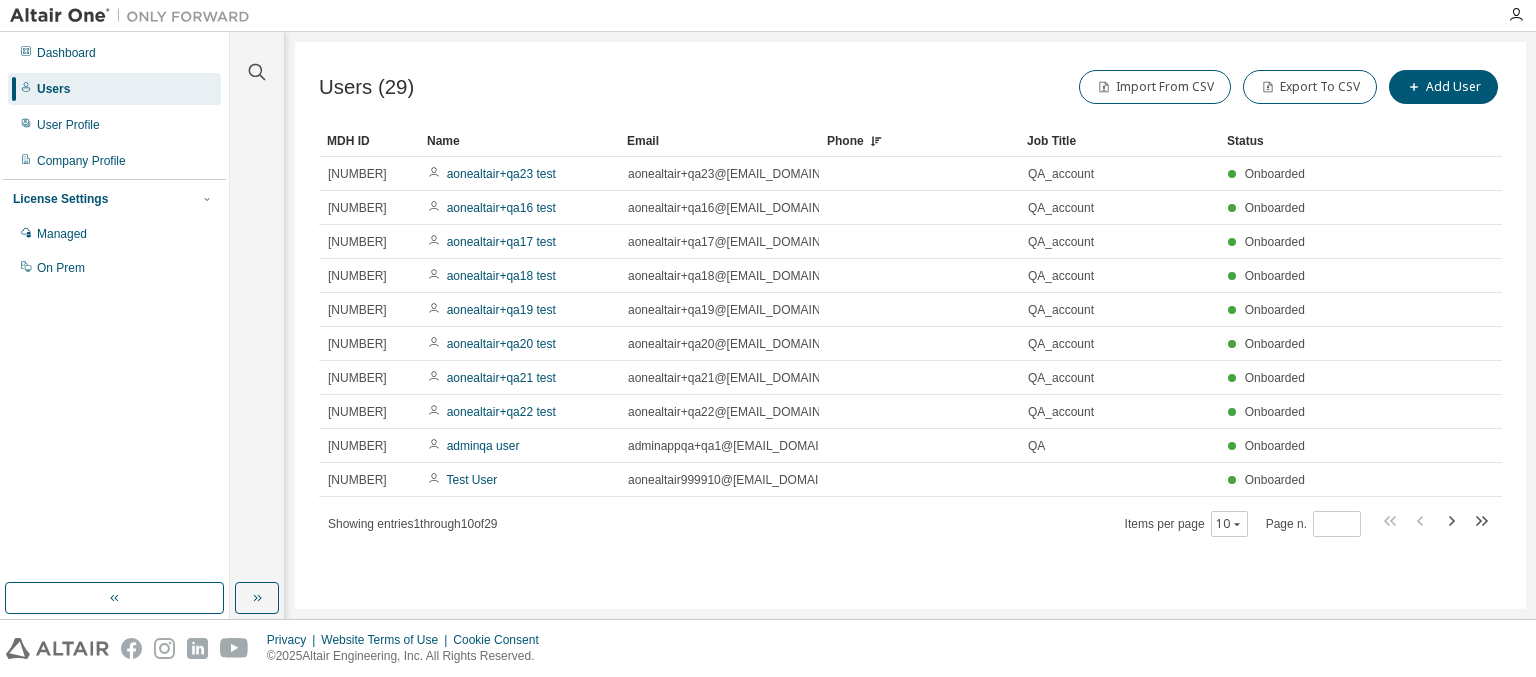 click on "Phone" at bounding box center [919, 141] 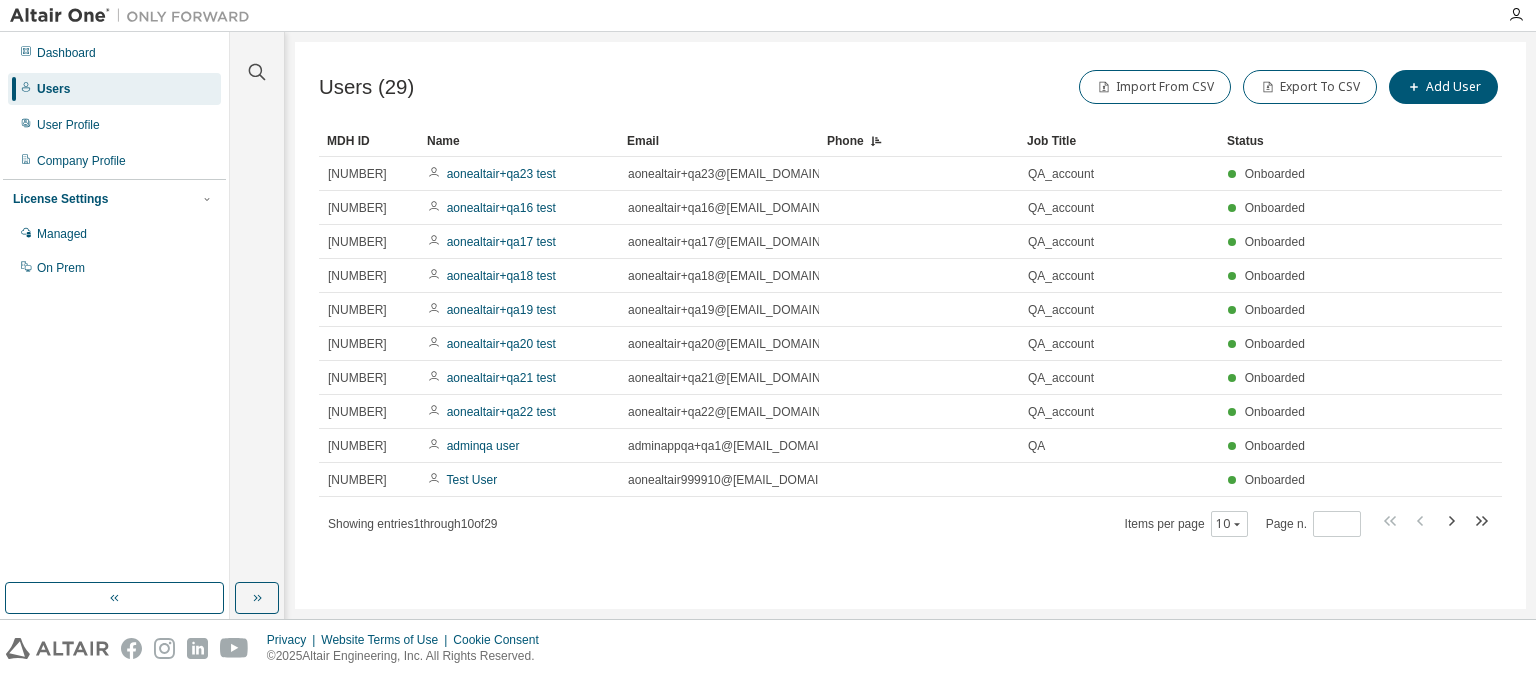 click on "Job Title" at bounding box center [1119, 141] 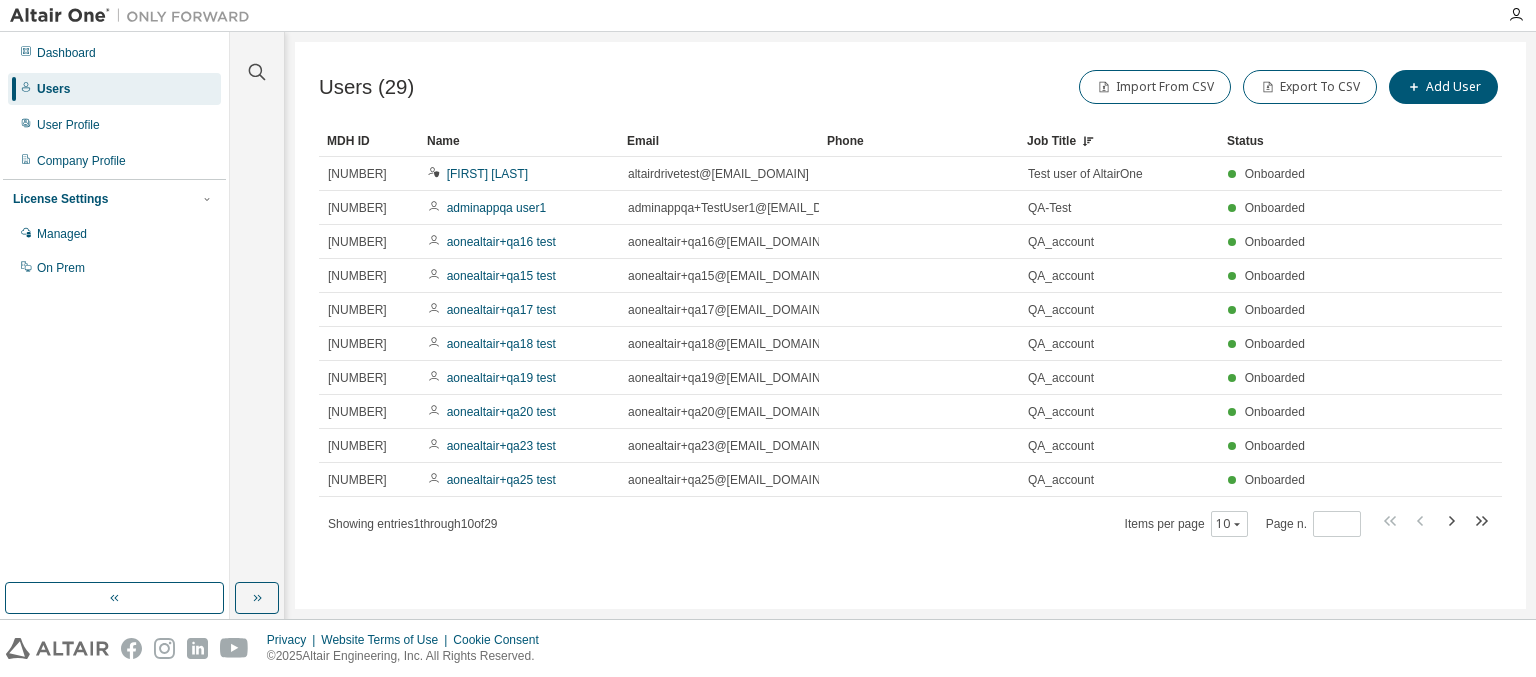 click on "Job Title" at bounding box center [1119, 141] 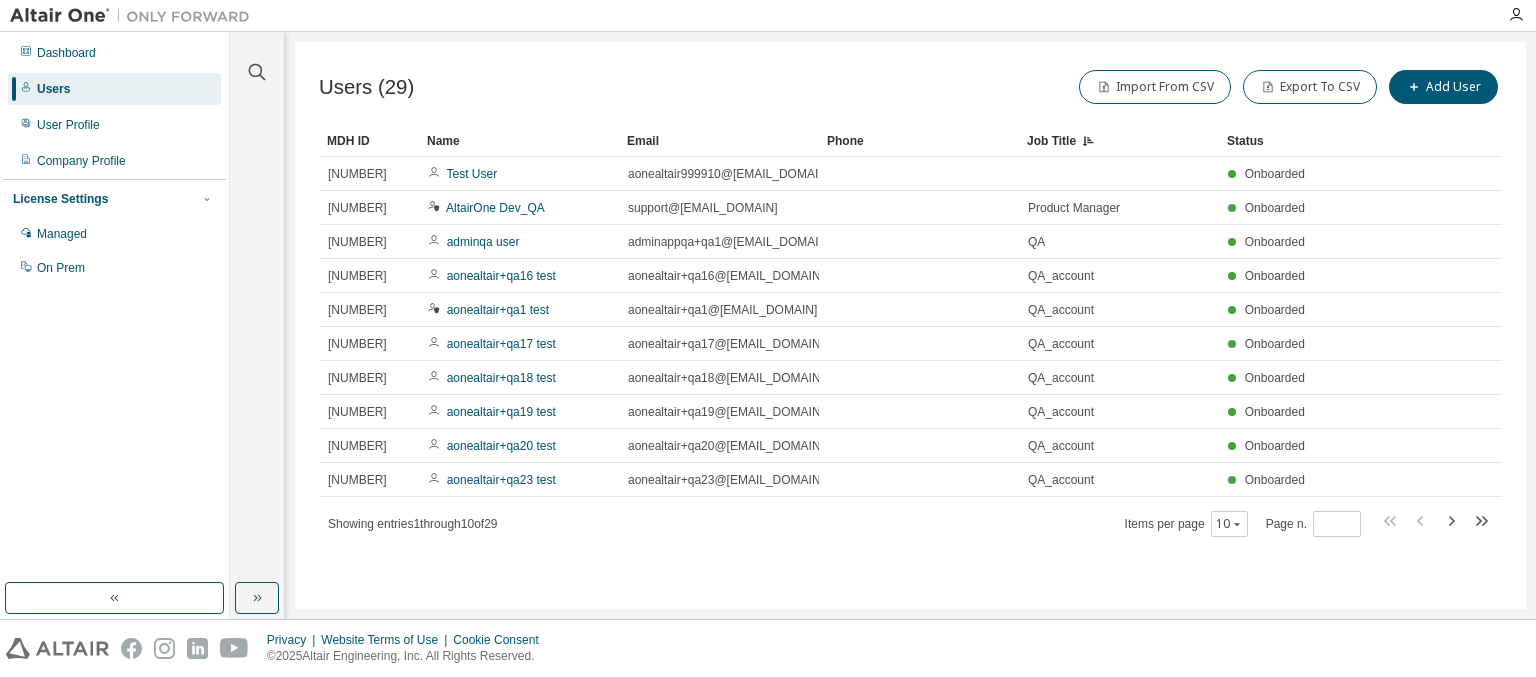 click on "Status" at bounding box center [1312, 141] 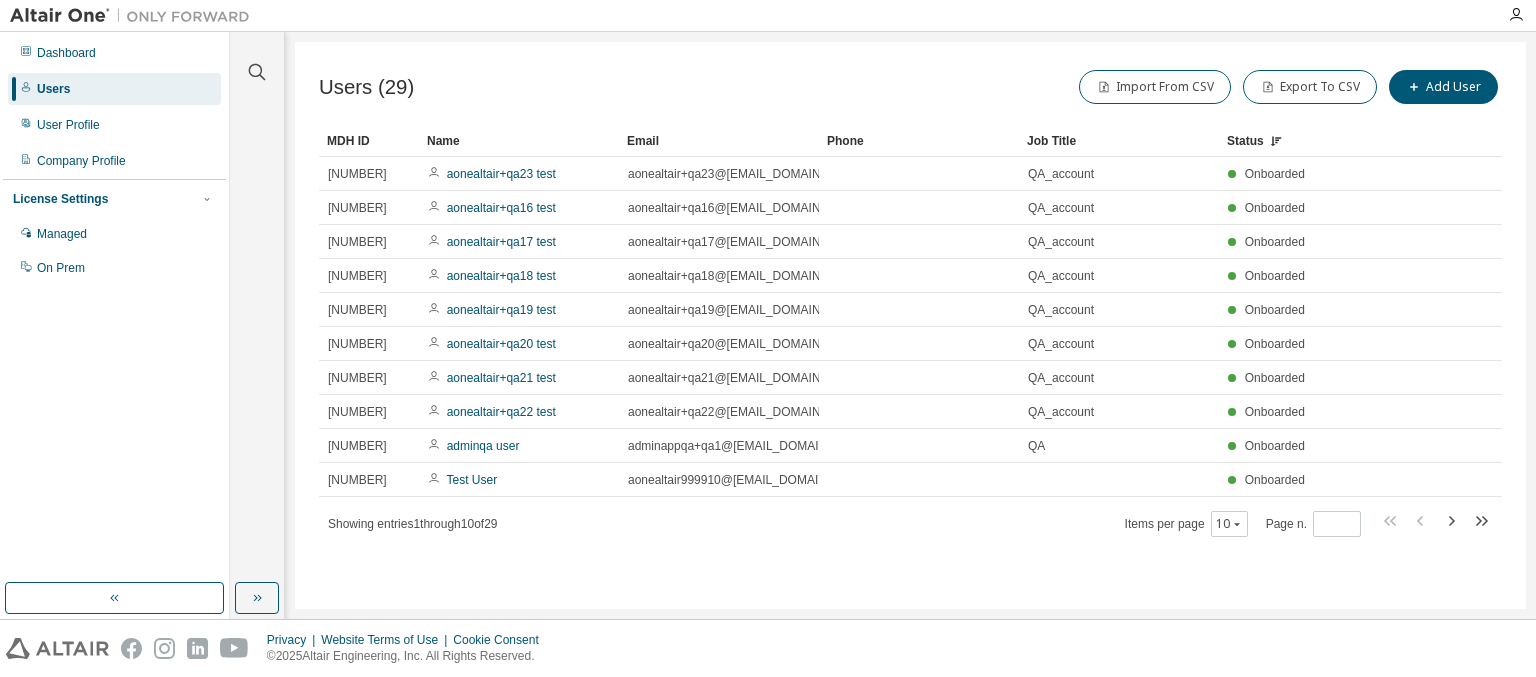click on "Status" at bounding box center (1312, 141) 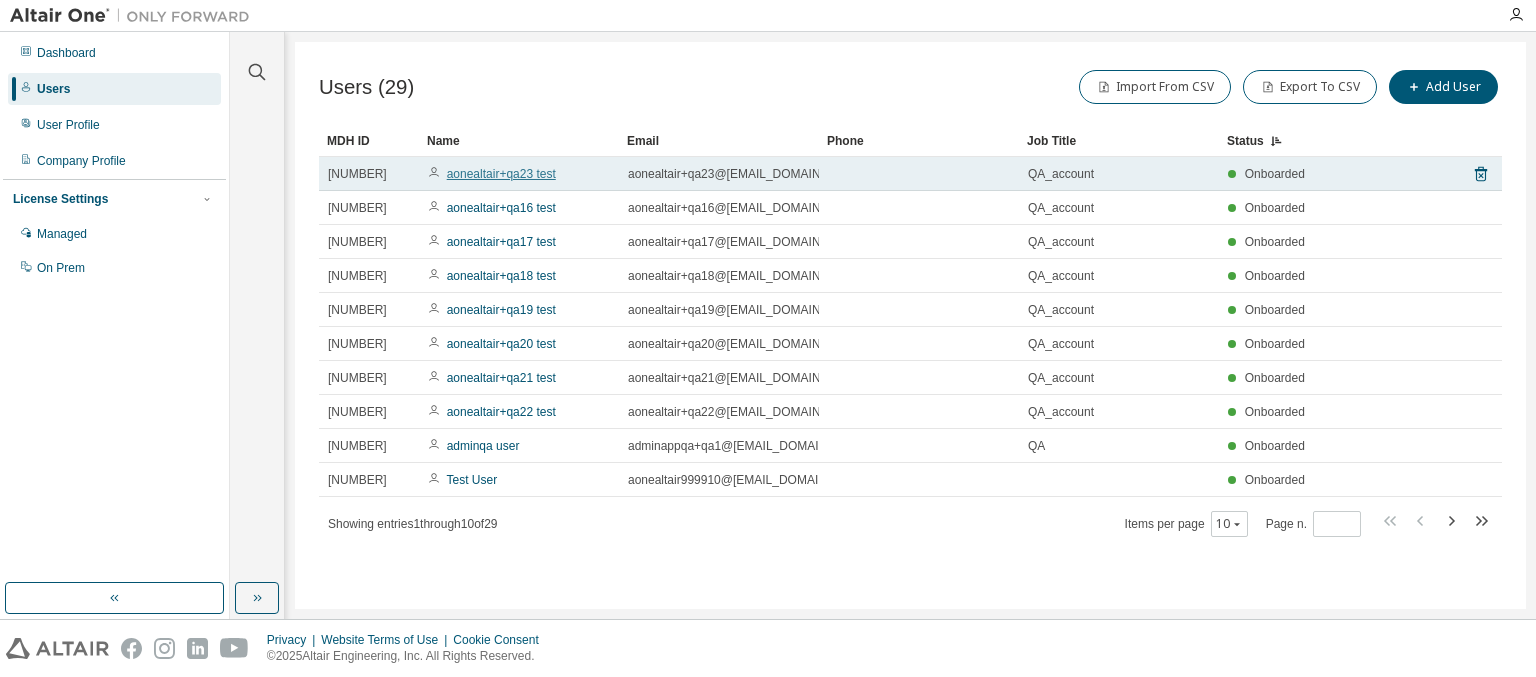 click on "aonealtair+qa23 test" at bounding box center [501, 174] 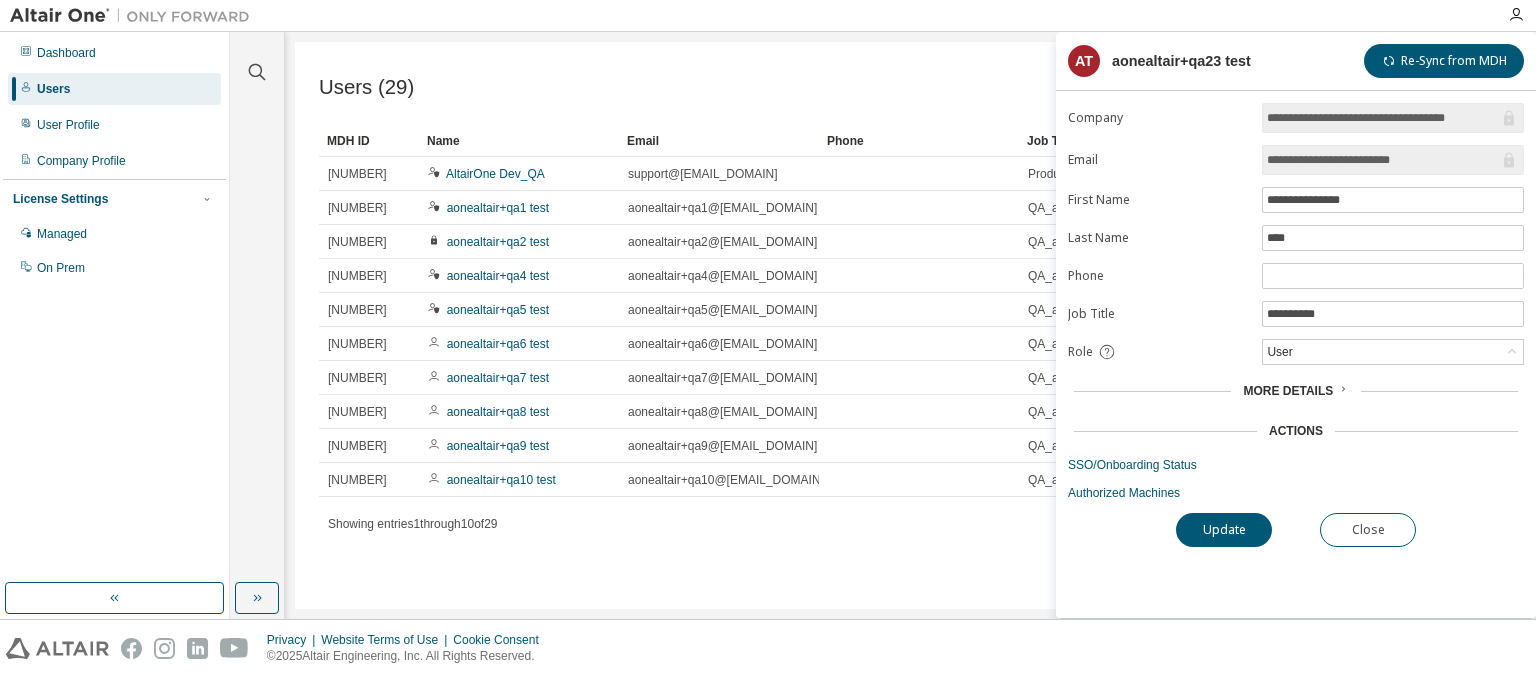 click on "More Details" at bounding box center [1288, 391] 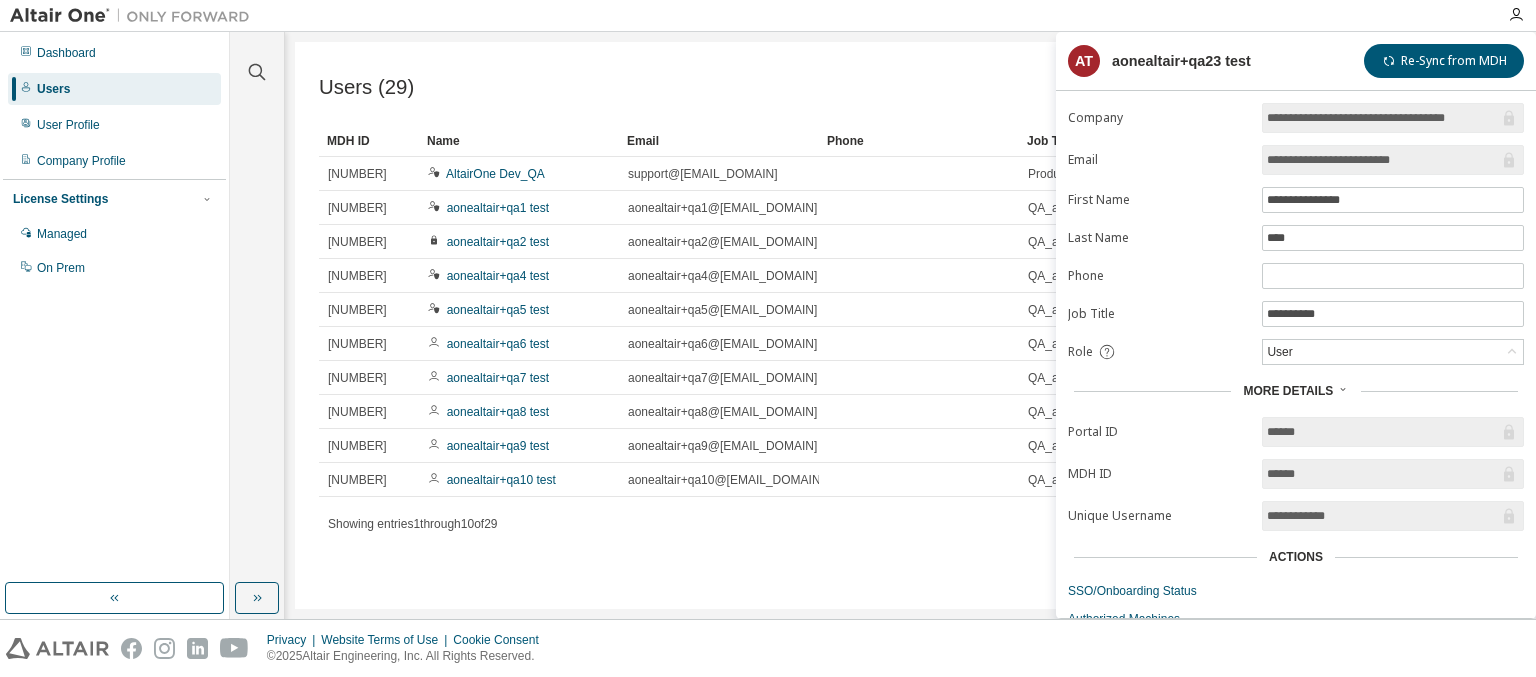 click on "More Details" at bounding box center [1288, 391] 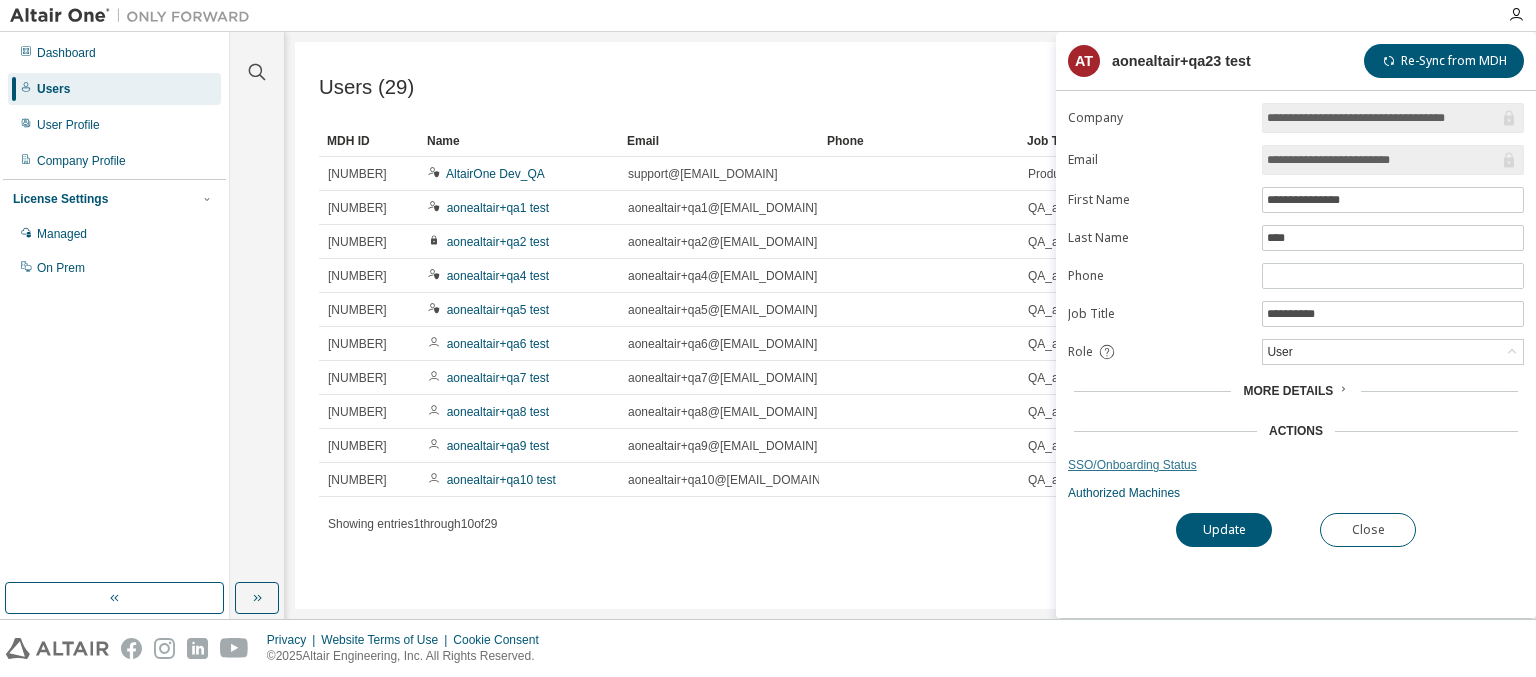click on "SSO/Onboarding Status" at bounding box center [1296, 465] 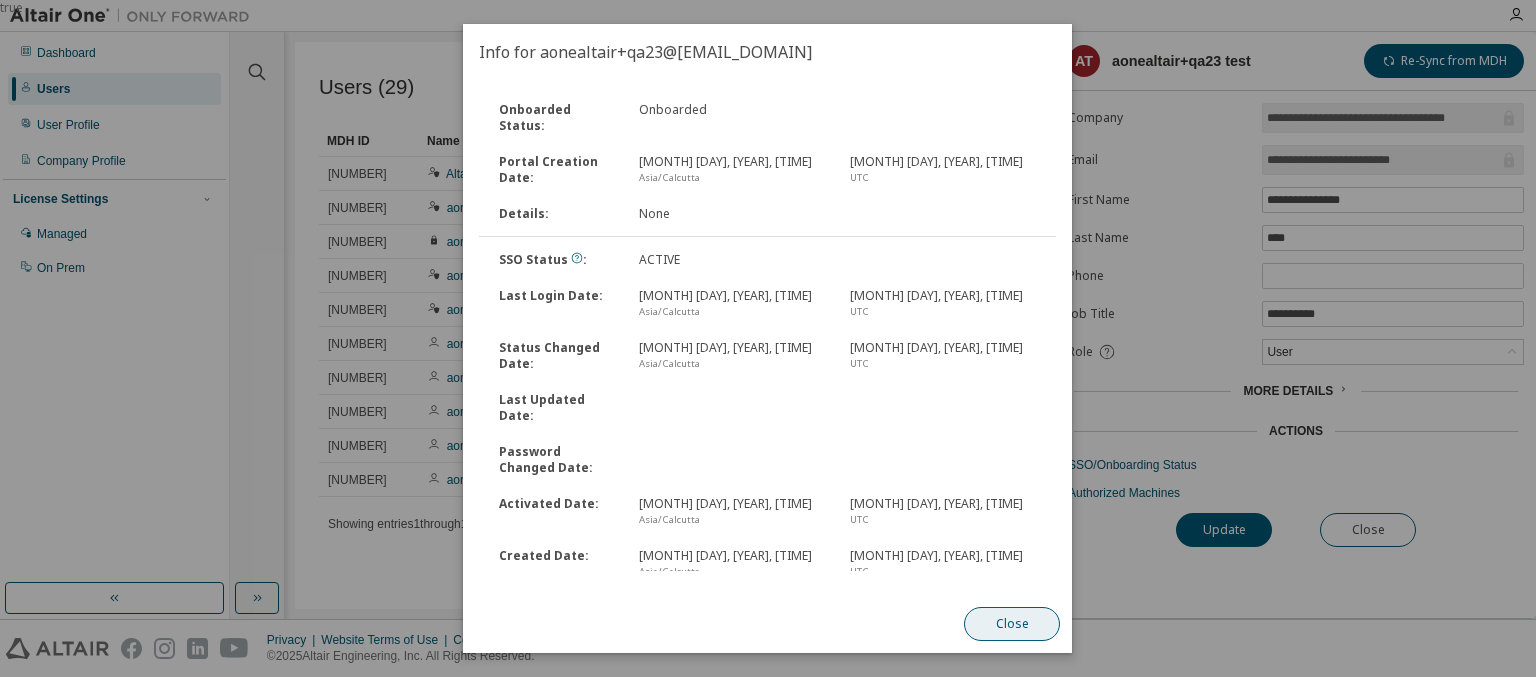click on "Close" at bounding box center [1013, 624] 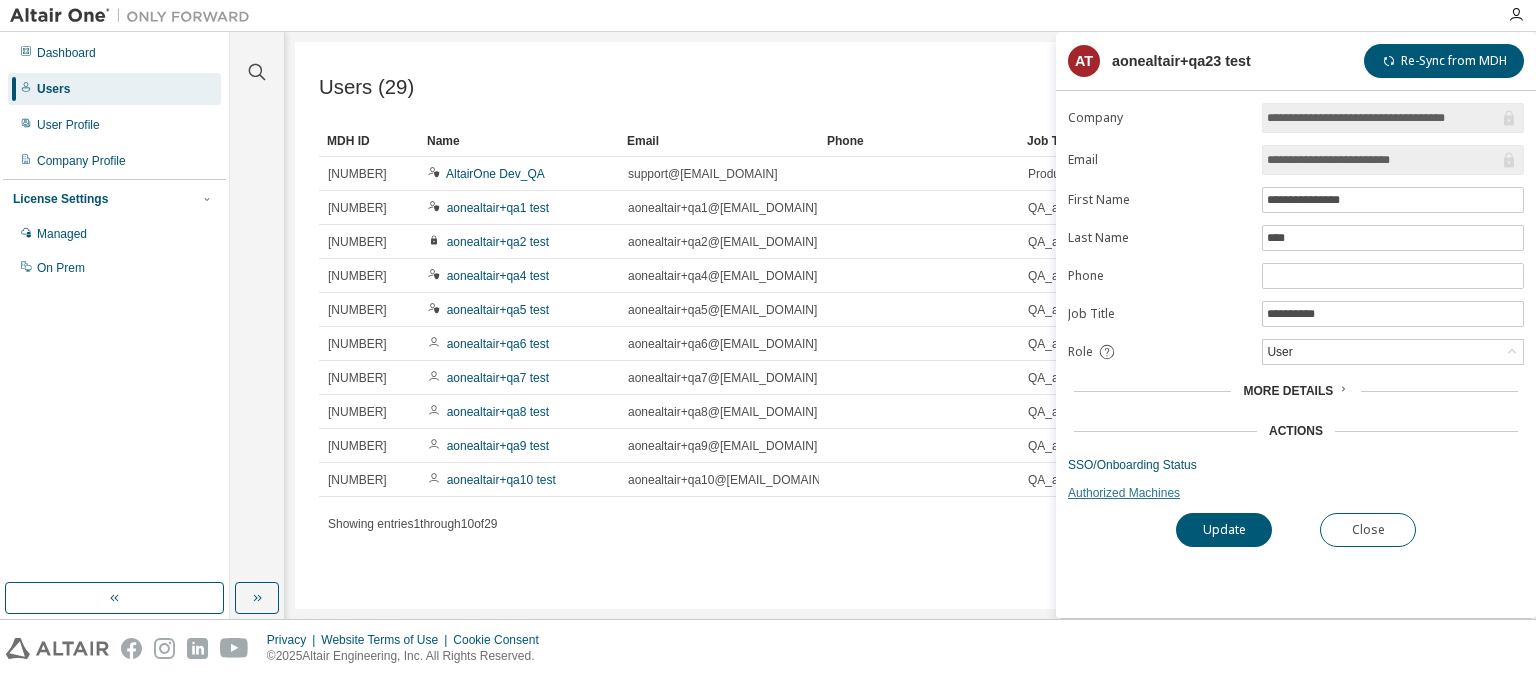 click on "Authorized Machines" at bounding box center [1296, 493] 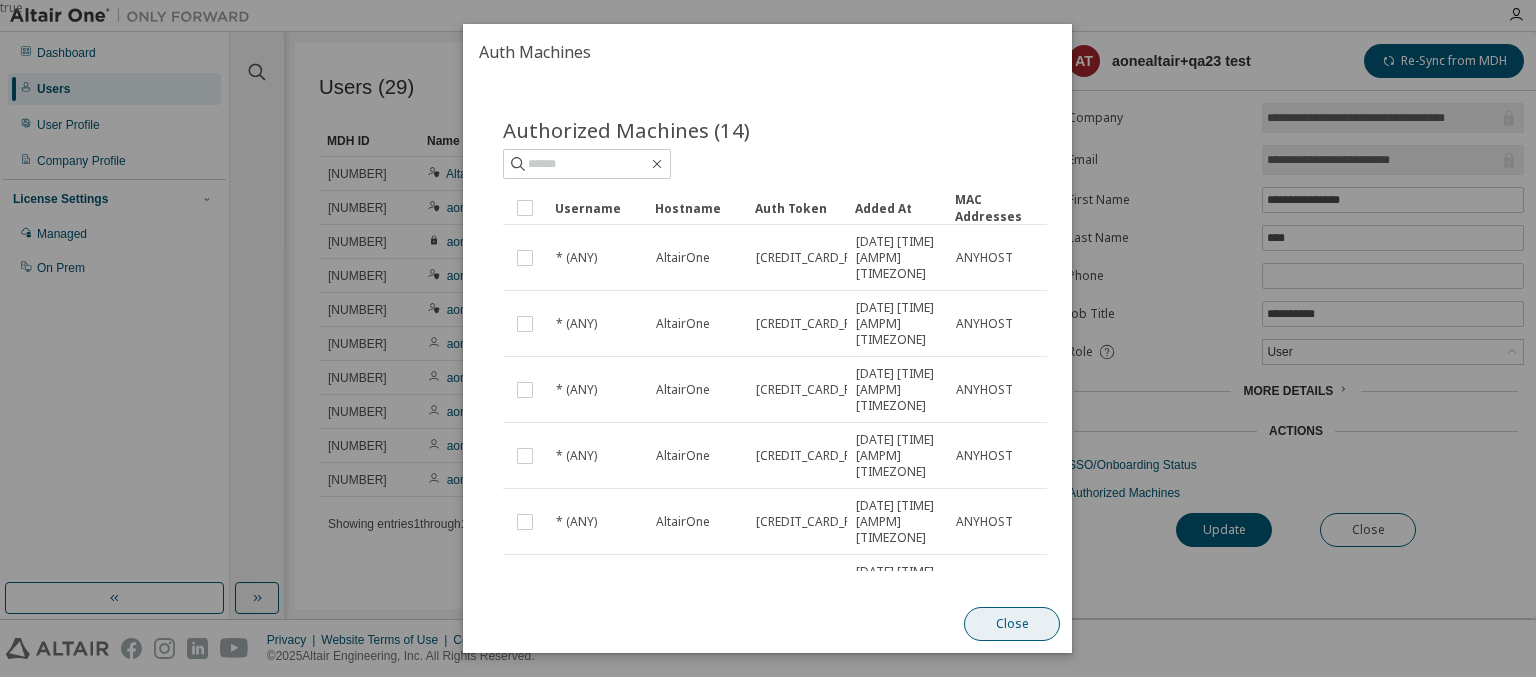 click on "Close" at bounding box center [1013, 624] 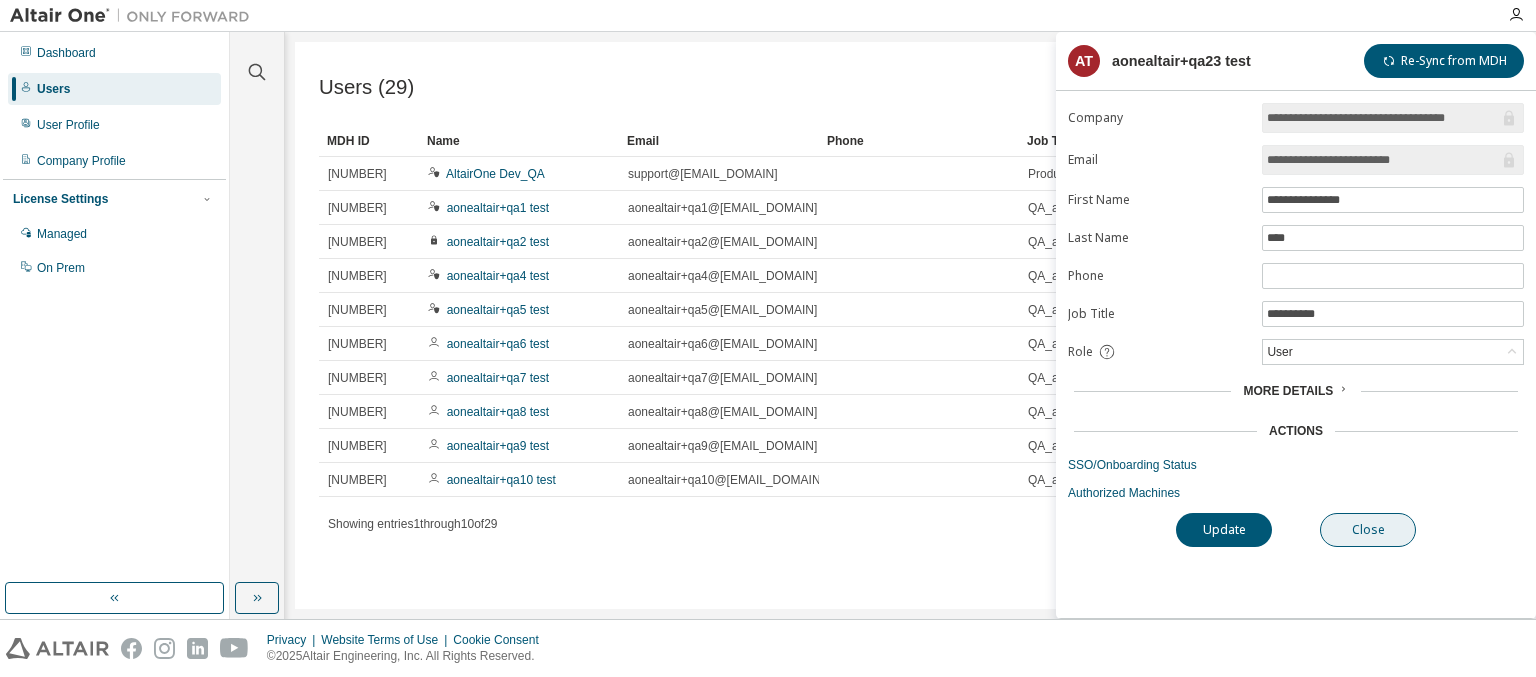 click on "Close" at bounding box center (1368, 530) 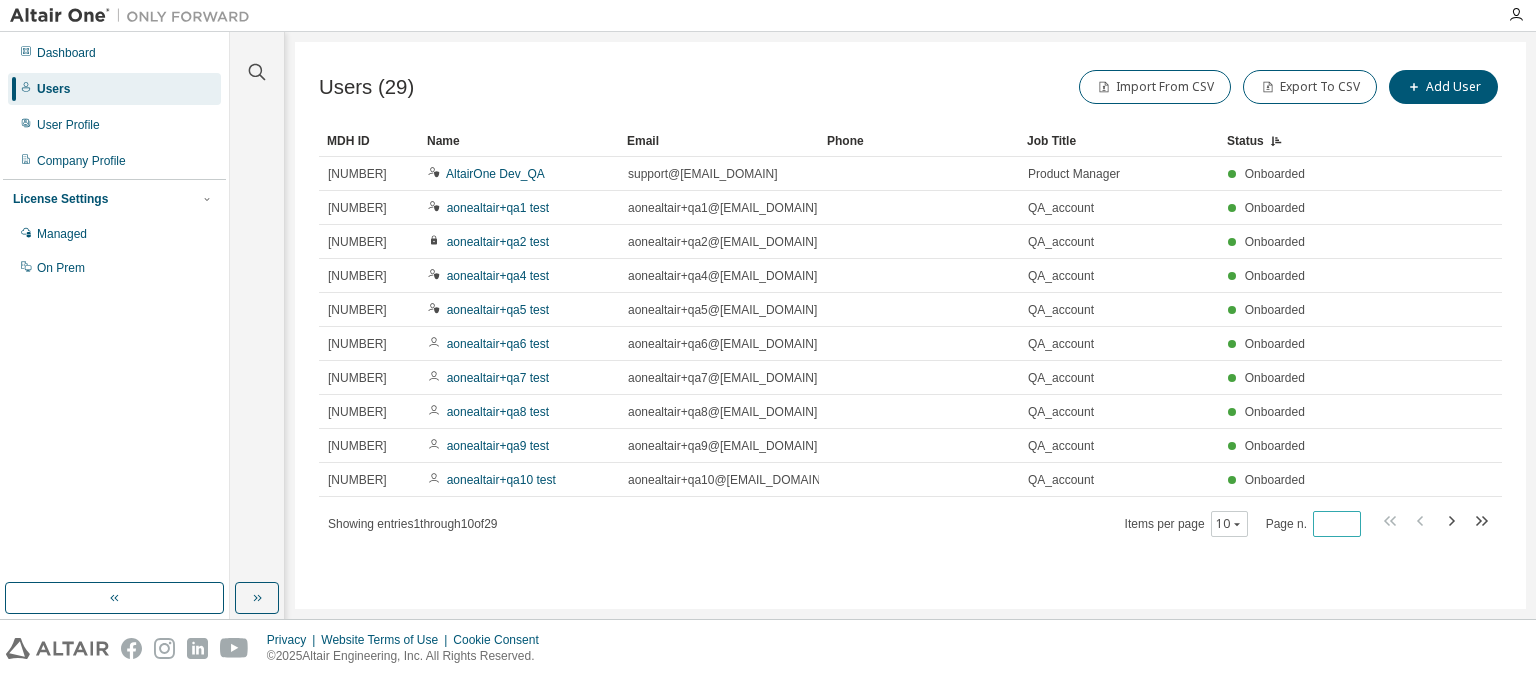 type on "*" 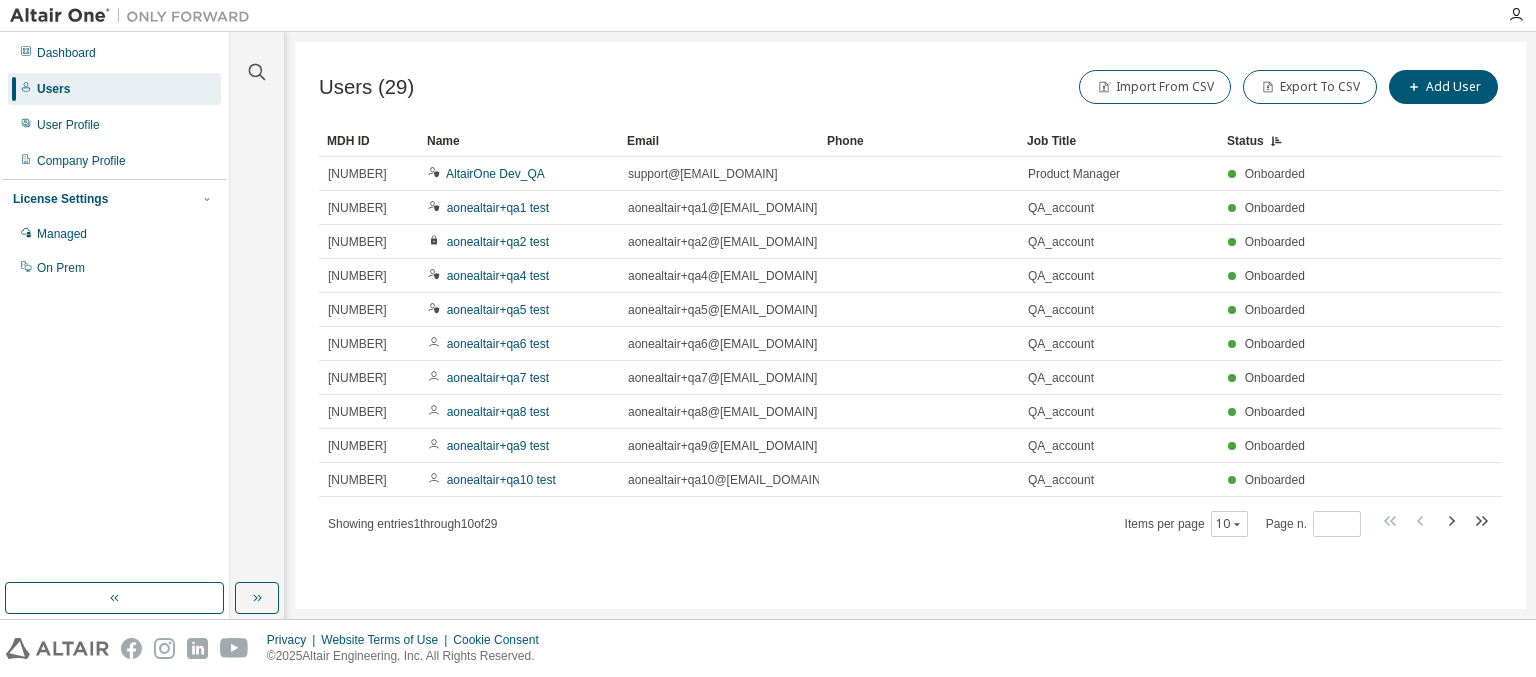 click on "Showing entries  1  through  10  of  29" at bounding box center [413, 524] 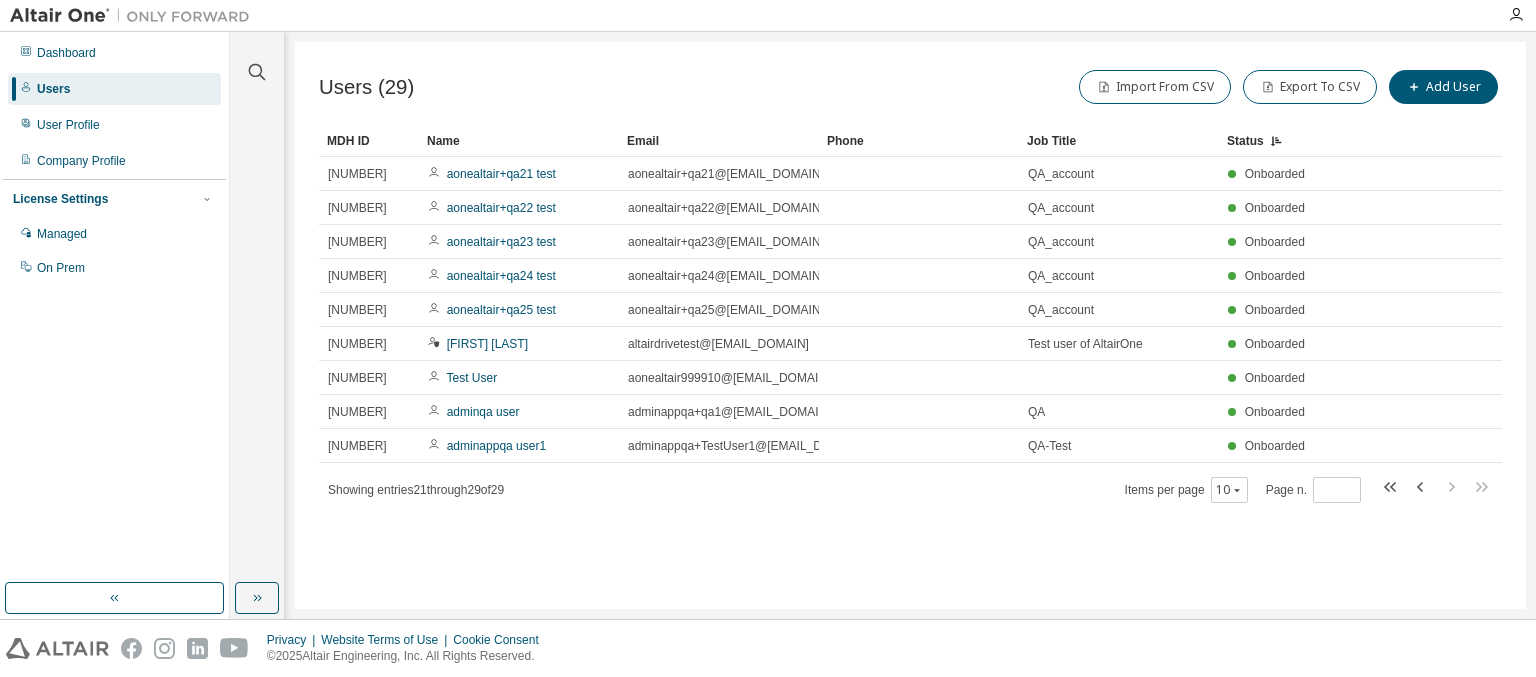 type on "*" 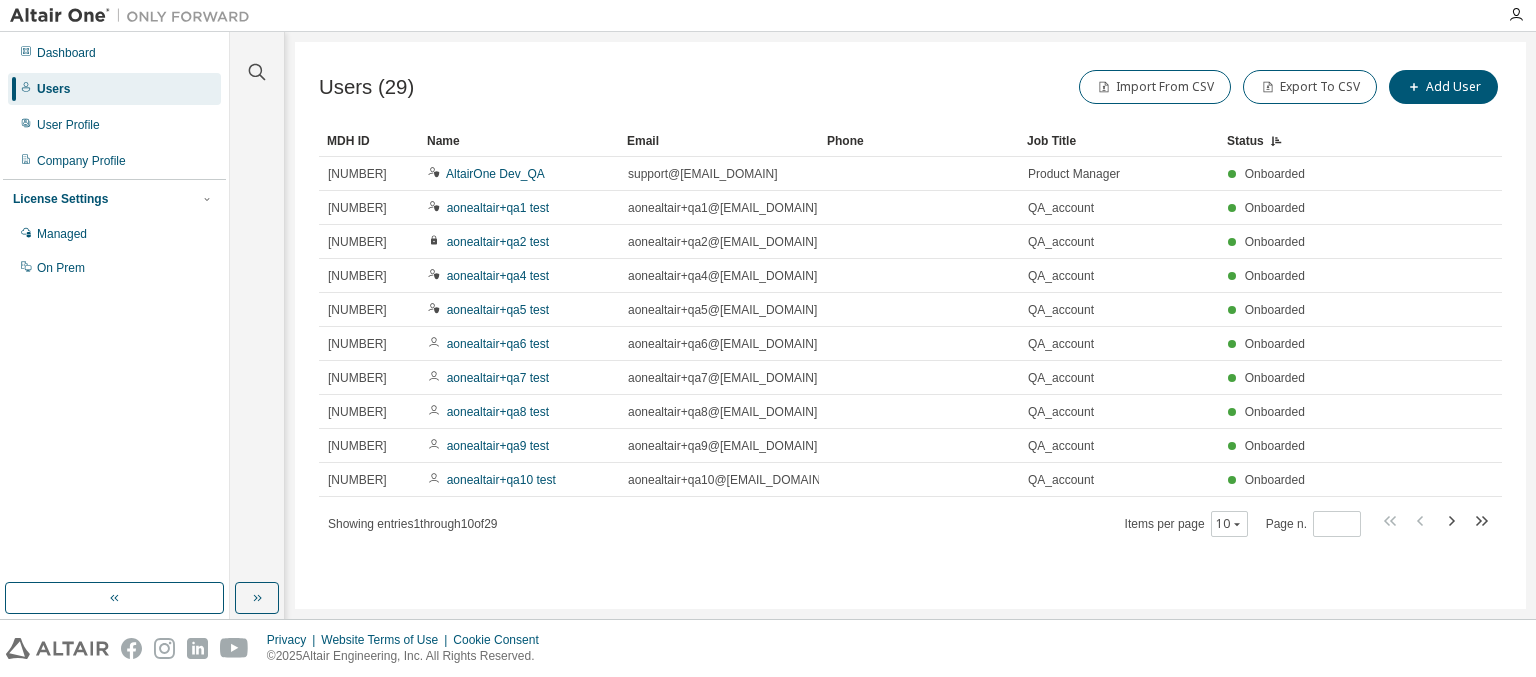 click on "Users (29) Import From CSV Export To CSV Add User Clear Load Save Save As Field Operator Value Select filter Select operand Add criteria Search MDH ID Name Email Phone Job Title Status 212548    AltairOne Dev_QA support@altairone.com Product Manager Onboarded 212704    aonealtair+qa1 test aonealtair+qa1@gmail.com QA_account Onboarded 212705    aonealtair+qa2 test aonealtair+qa2@gmail.com QA_account Onboarded 212707    aonealtair+qa4 test aonealtair+qa4@gmail.com QA_account Onboarded 212708    aonealtair+qa5 test aonealtair+qa5@gmail.com QA_account Onboarded 212709    aonealtair+qa6 test aonealtair+qa6@gmail.com QA_account Onboarded 212710    aonealtair+qa7 test aonealtair+qa7@gmail.com QA_account Onboarded 212711    aonealtair+qa8 test aonealtair+qa8@gmail.com QA_account Onboarded 212712    aonealtair+qa9 test aonealtair+qa9@gmail.com QA_account Onboarded 212713    aonealtair+qa10 test aonealtair+qa10@gmail.com QA_account Onboarded Showing entries  1  through  10  of  29 Items per page 10" at bounding box center (910, 325) 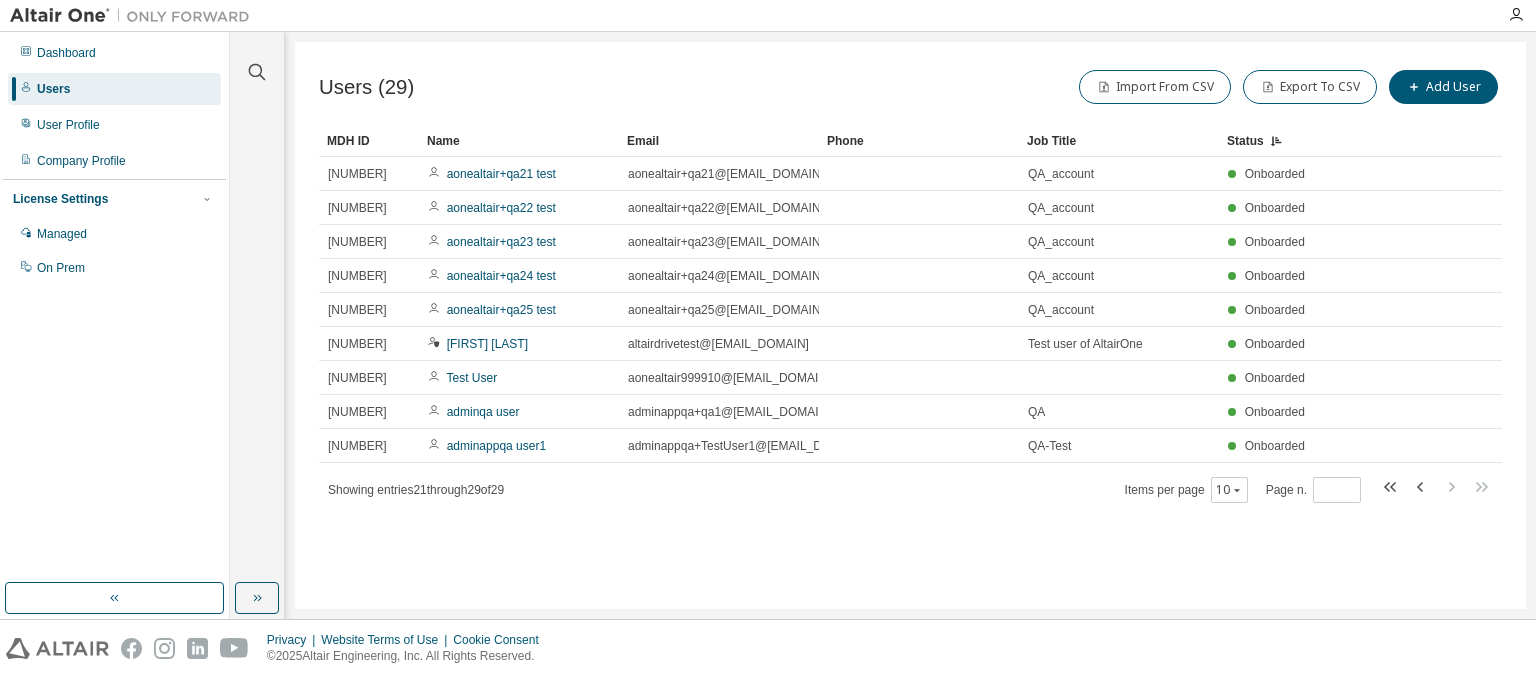 type on "*" 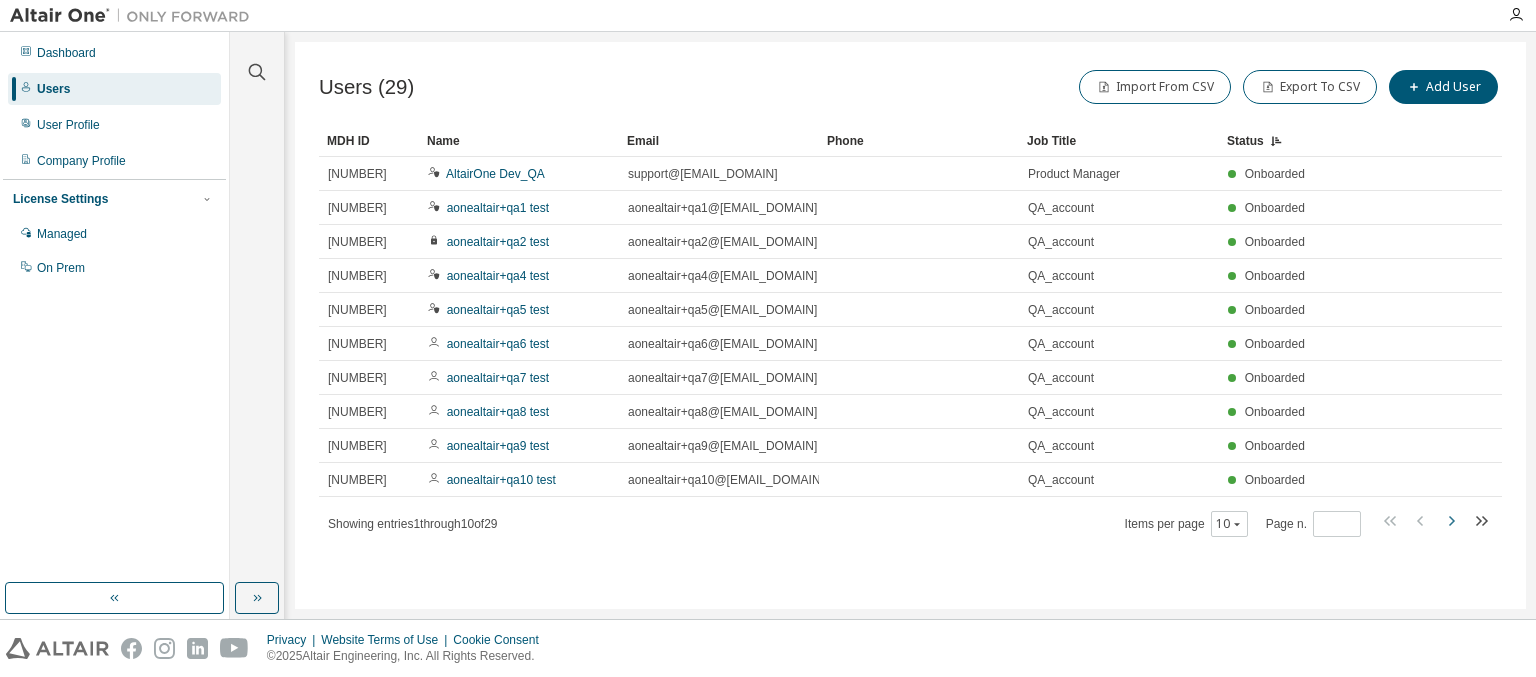 click 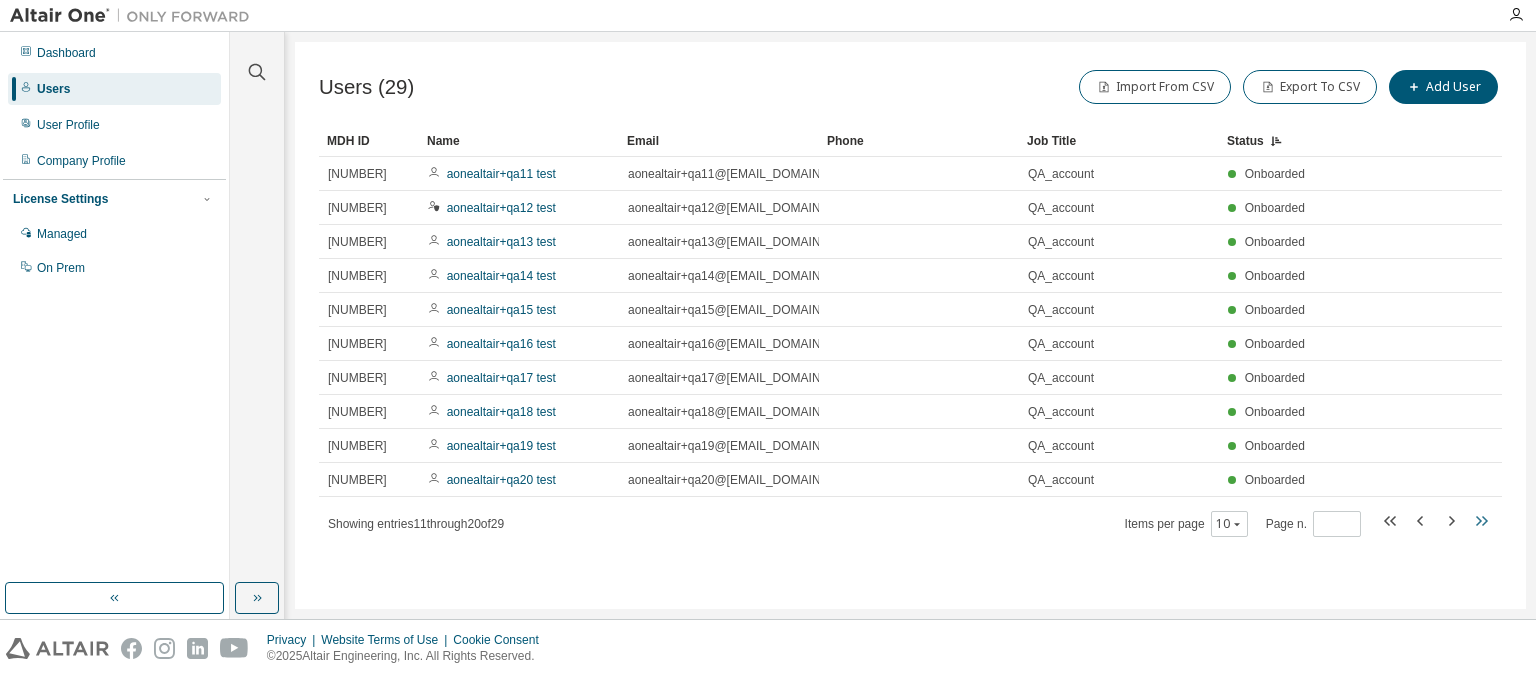 click 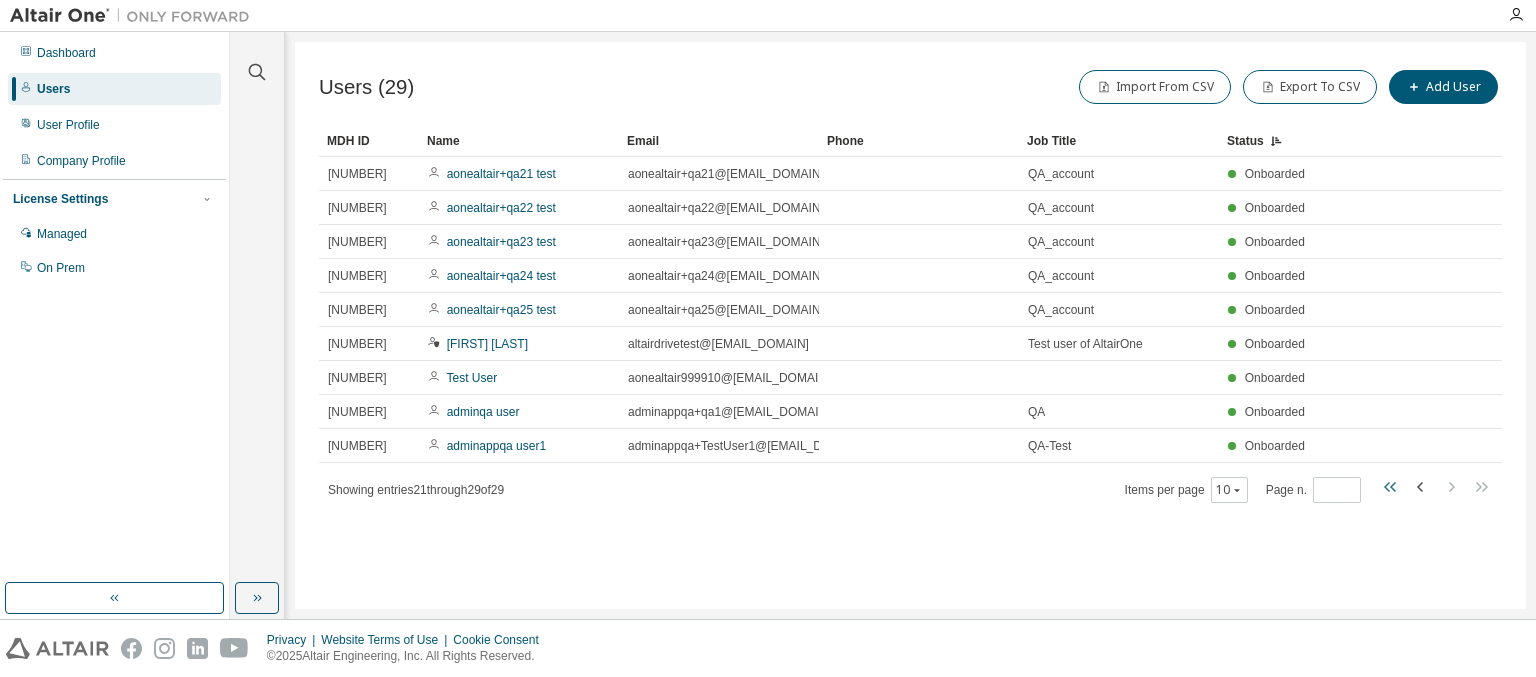 click 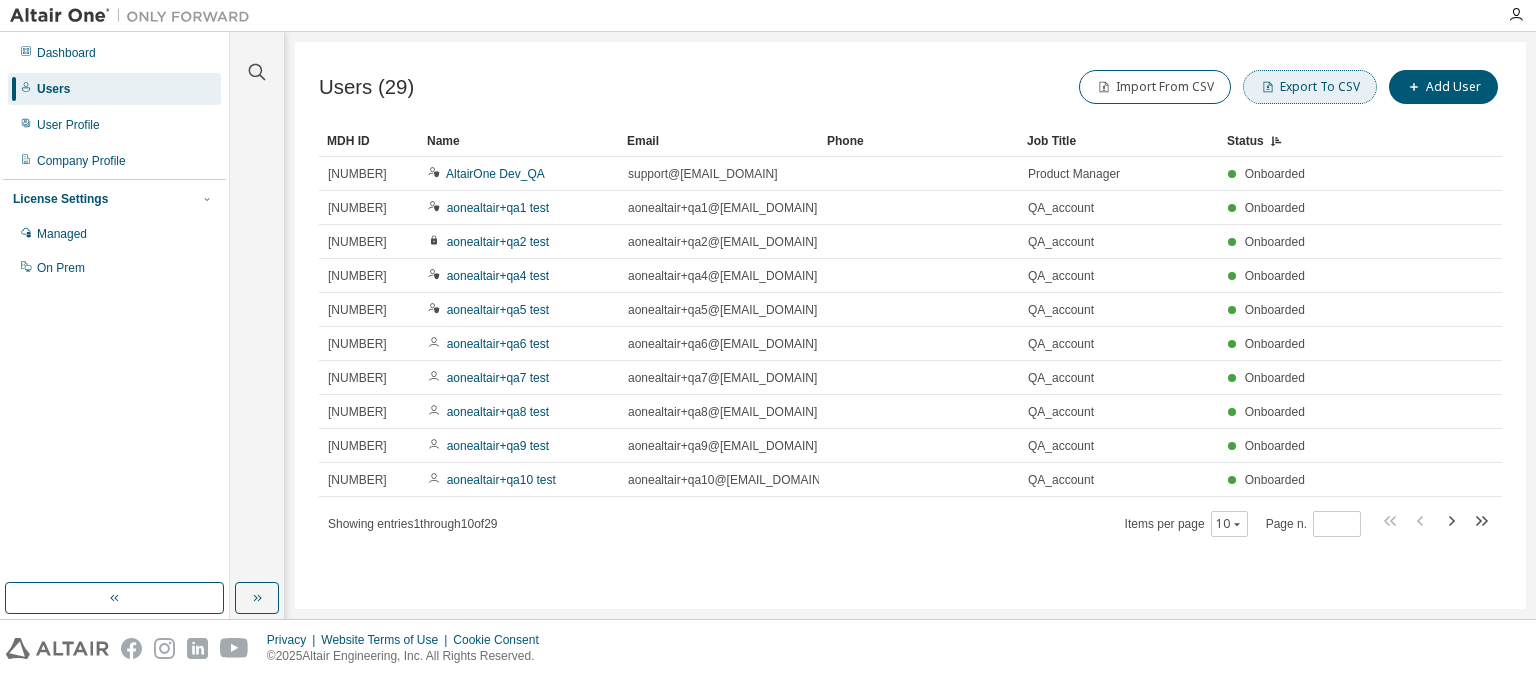 click on "Export To CSV" at bounding box center [1310, 87] 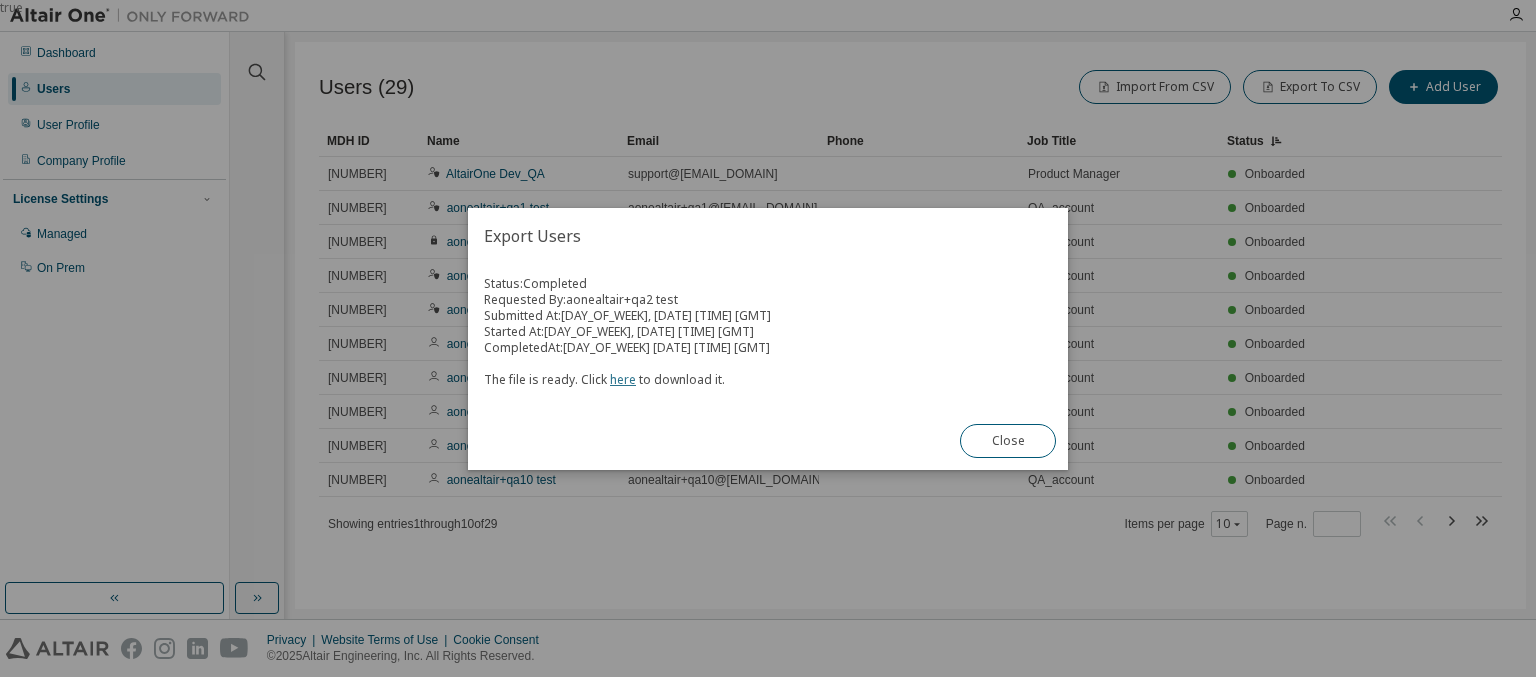 click on "here" at bounding box center [623, 379] 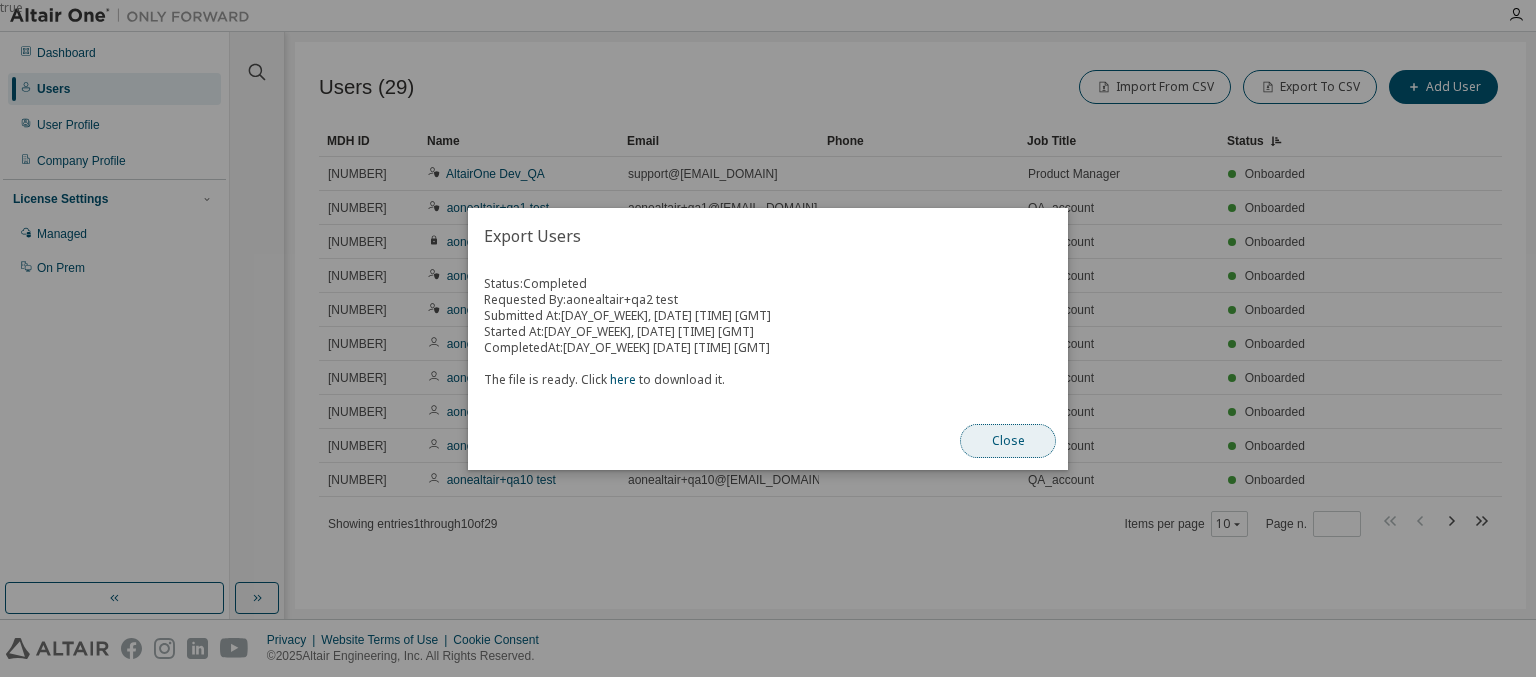 click on "Close" at bounding box center (1008, 441) 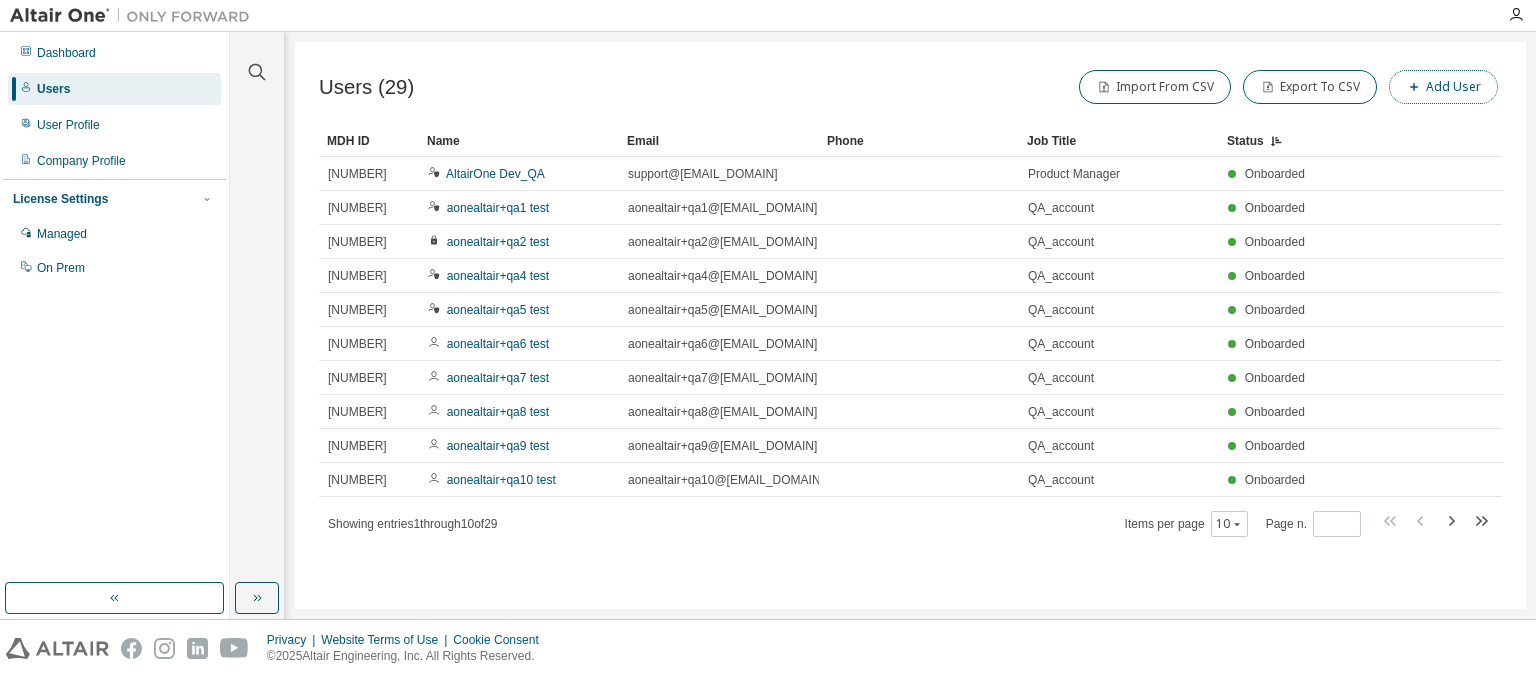 click on "Add User" at bounding box center (1443, 87) 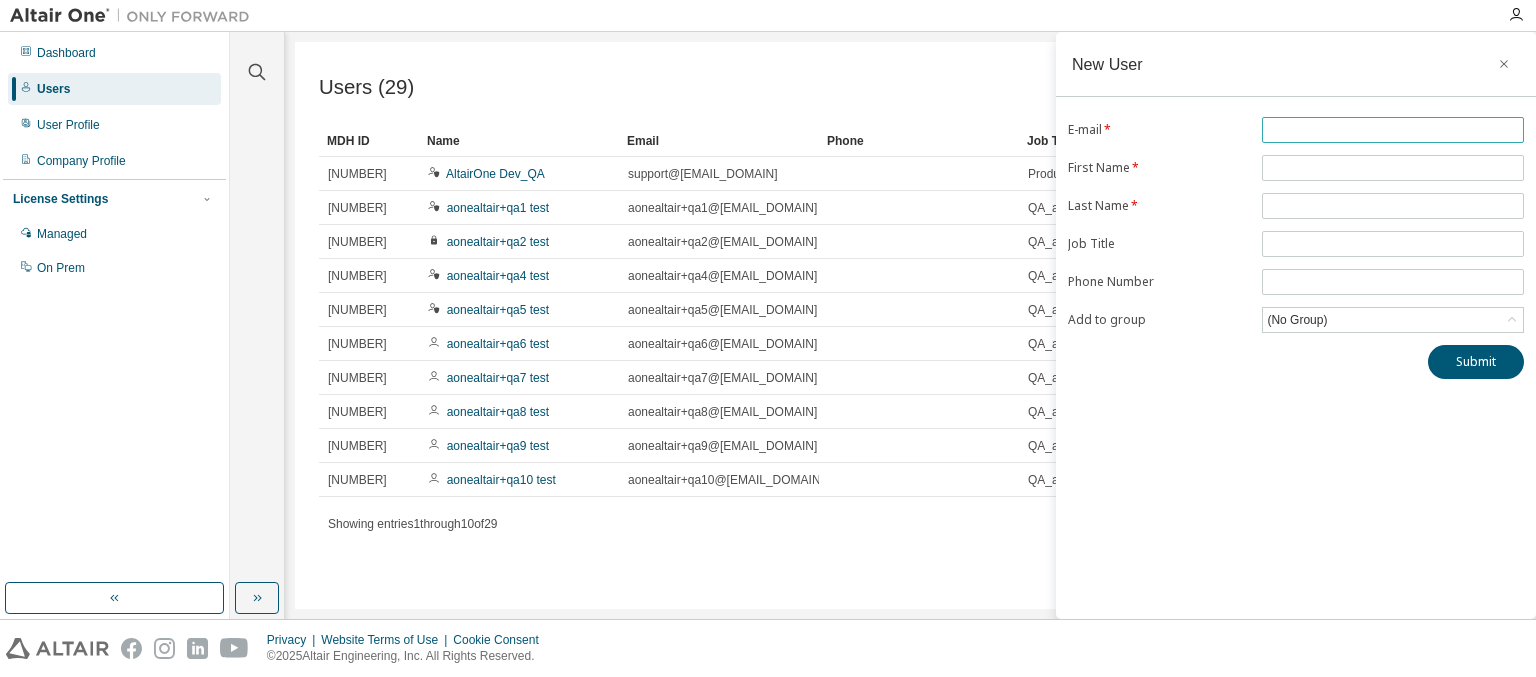click at bounding box center (1393, 130) 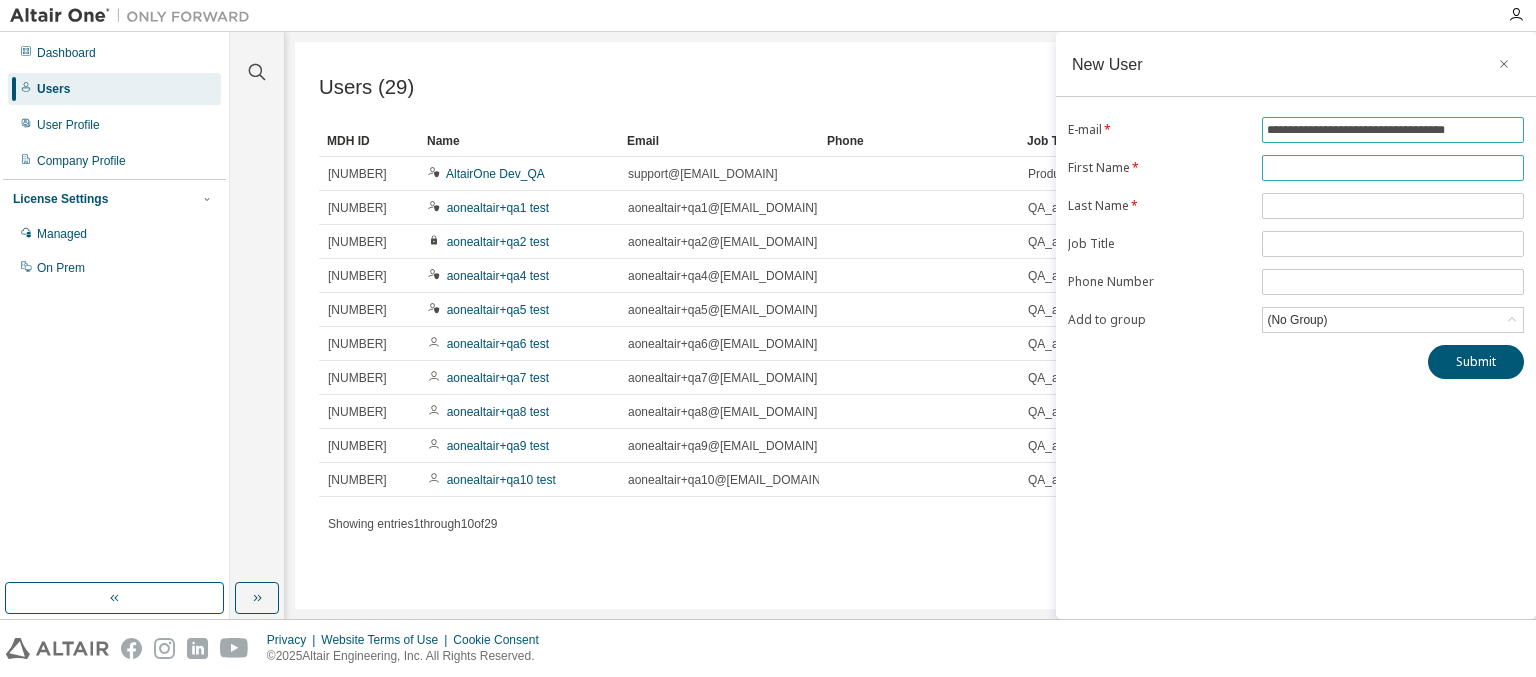 type on "**********" 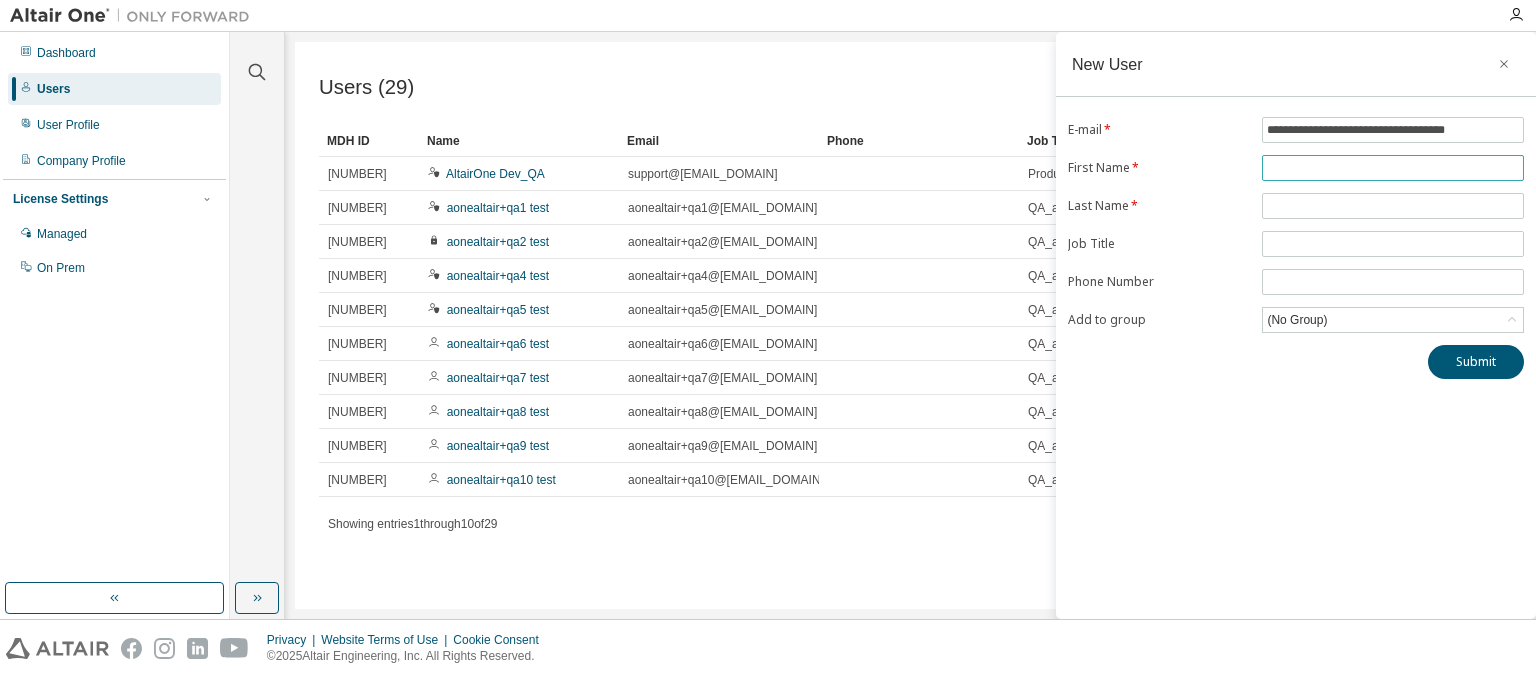 click at bounding box center [1393, 168] 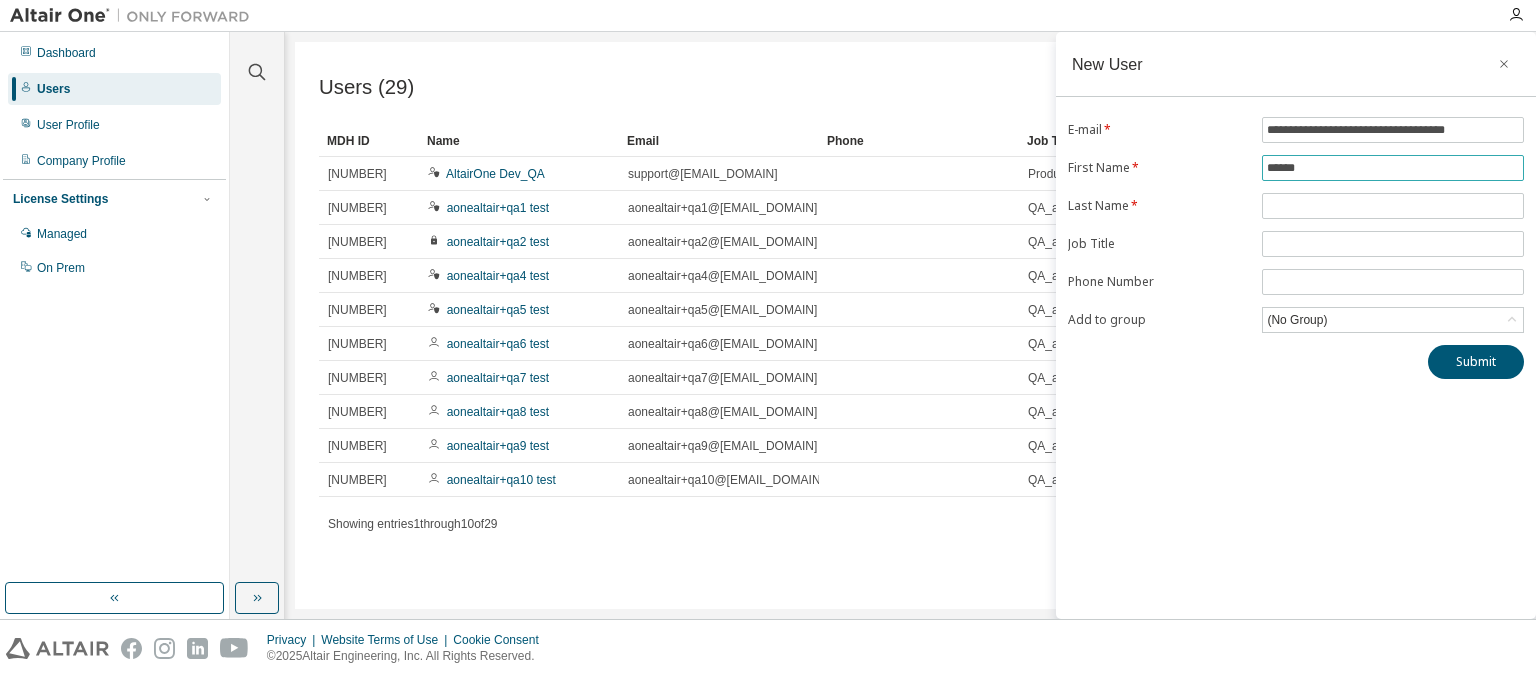 type on "******" 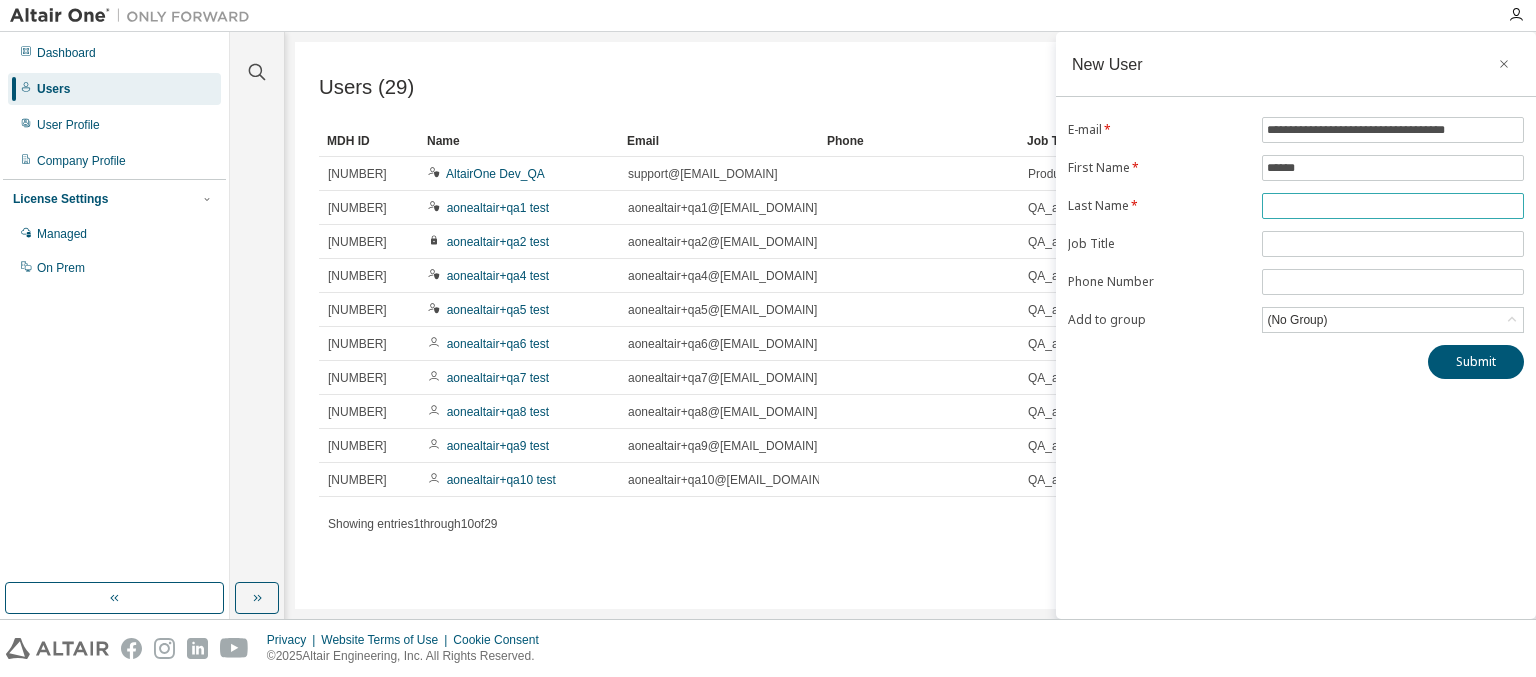 click at bounding box center [1393, 206] 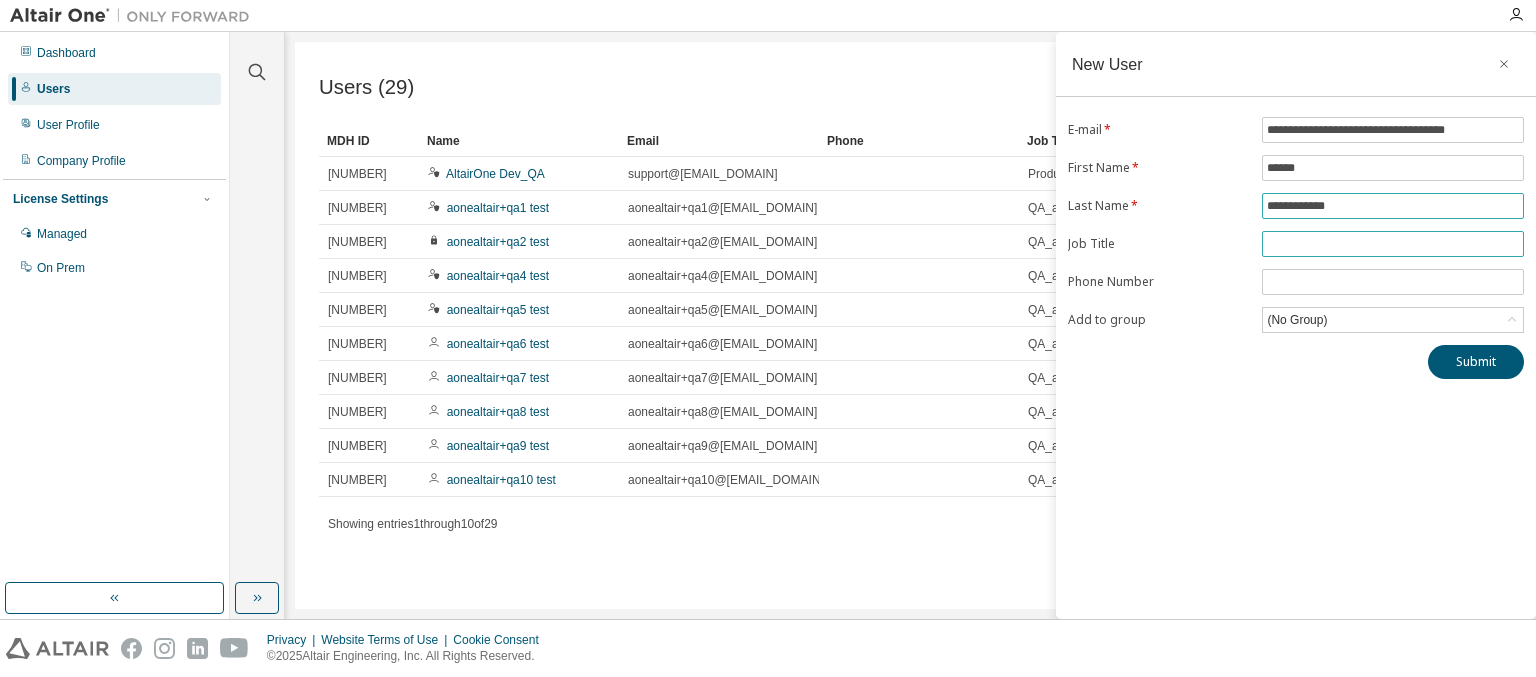 type on "**********" 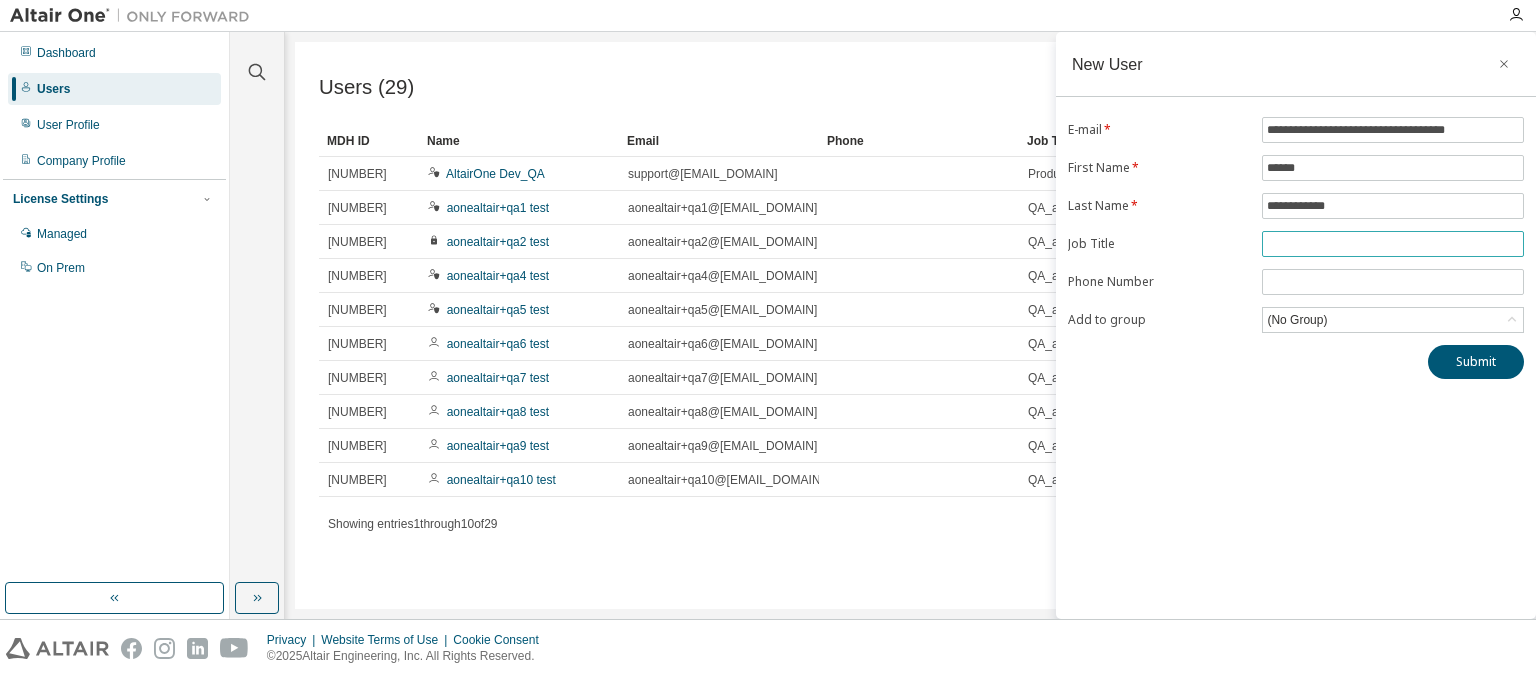 click at bounding box center (1393, 244) 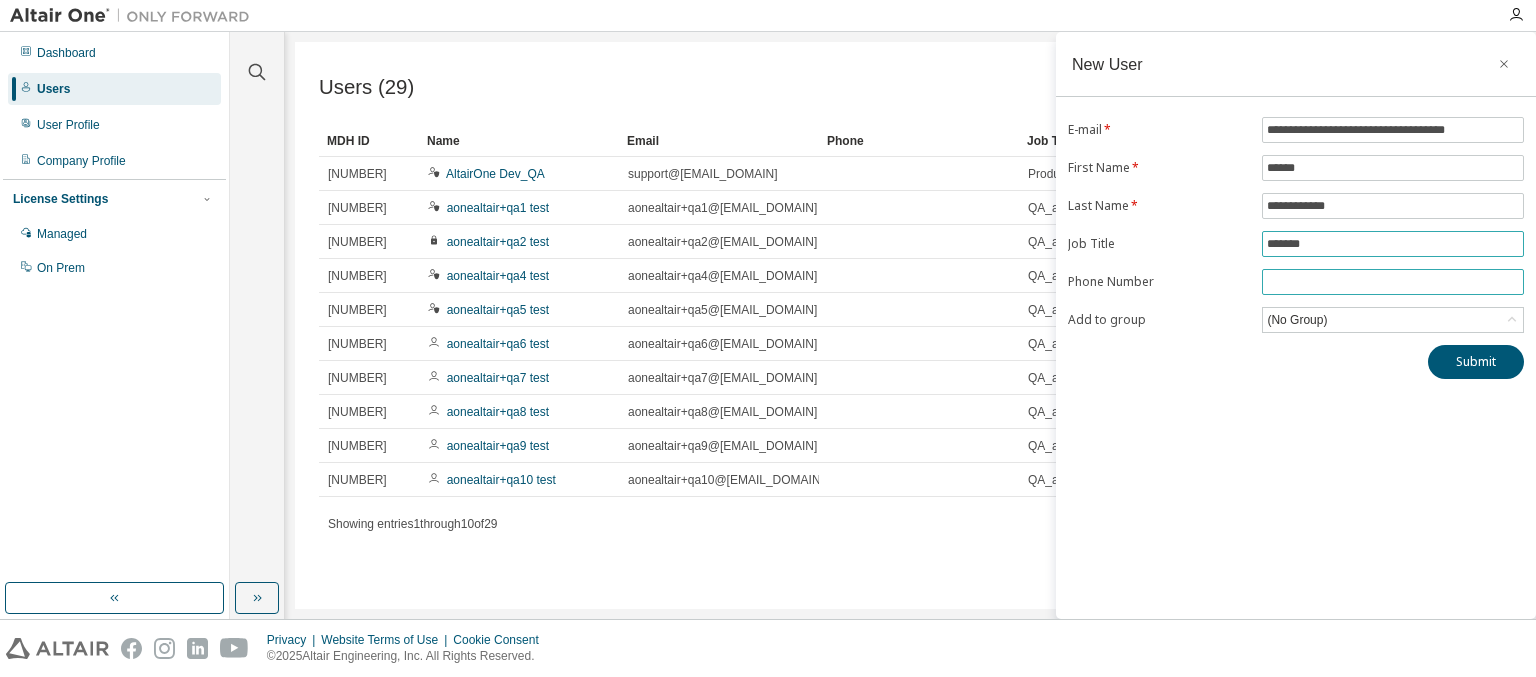 type on "*******" 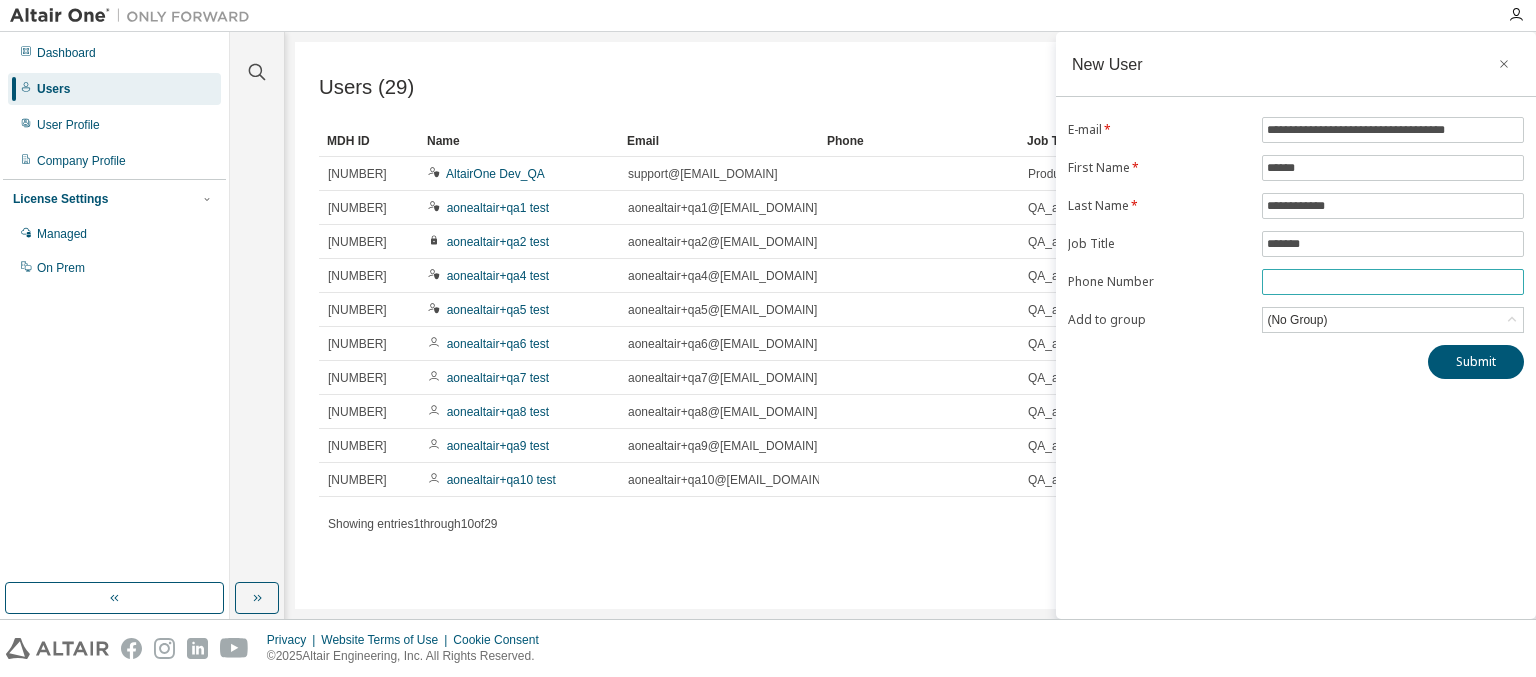 click at bounding box center (1393, 282) 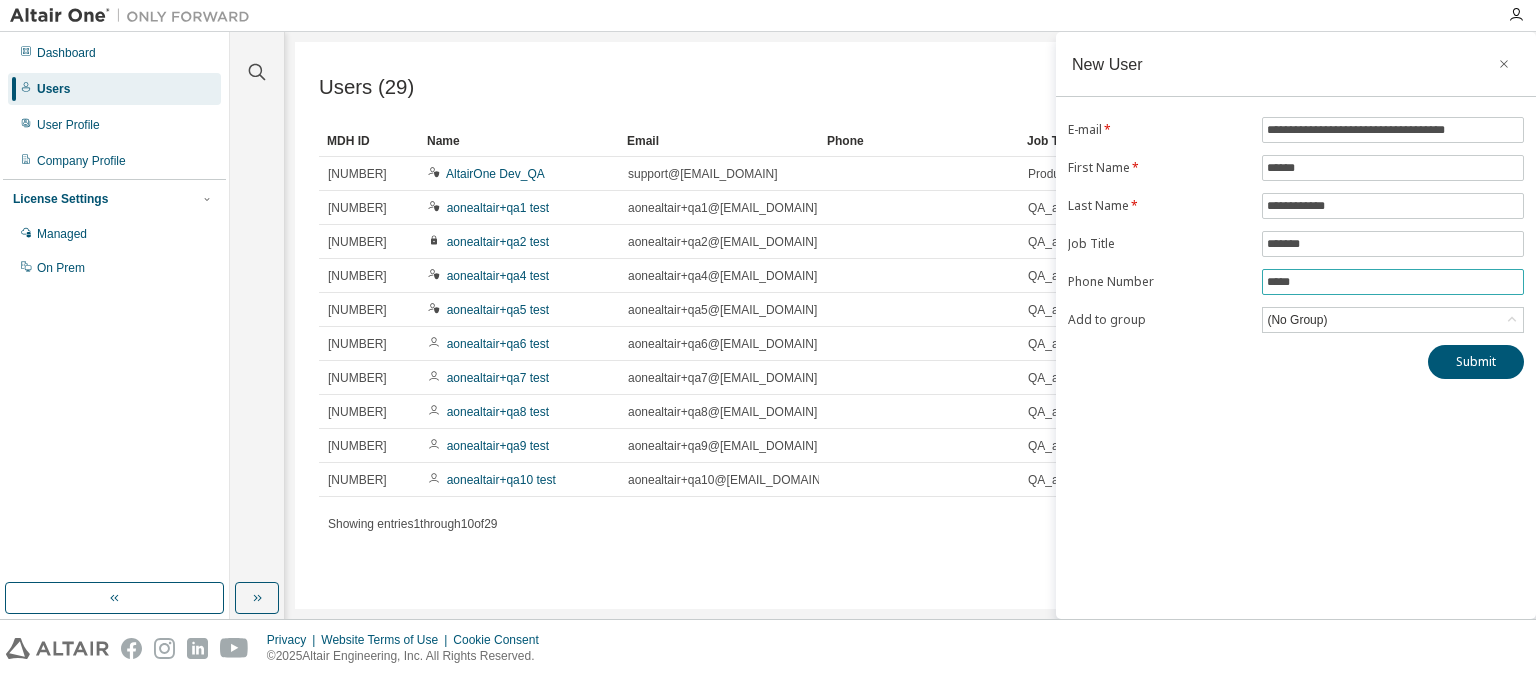 type on "*****" 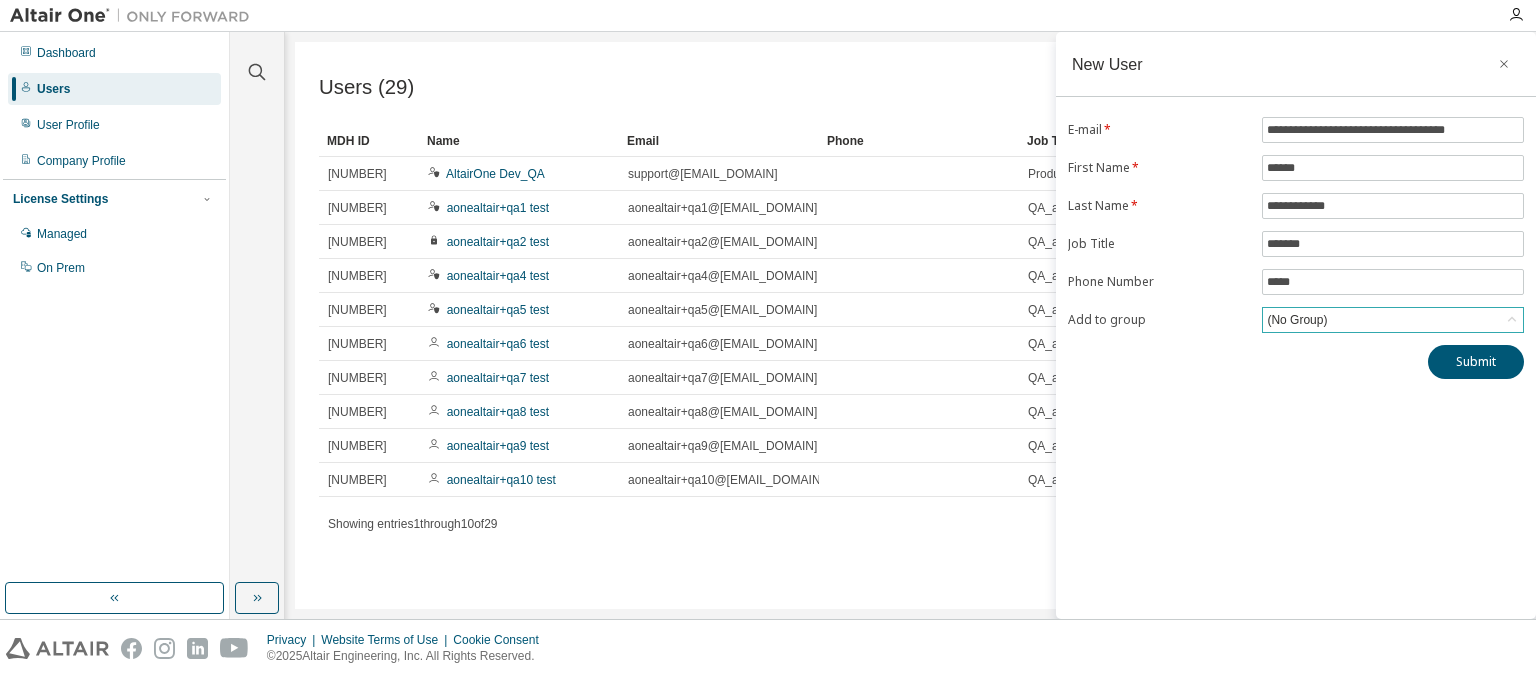 click on "(No Group)" at bounding box center [1297, 320] 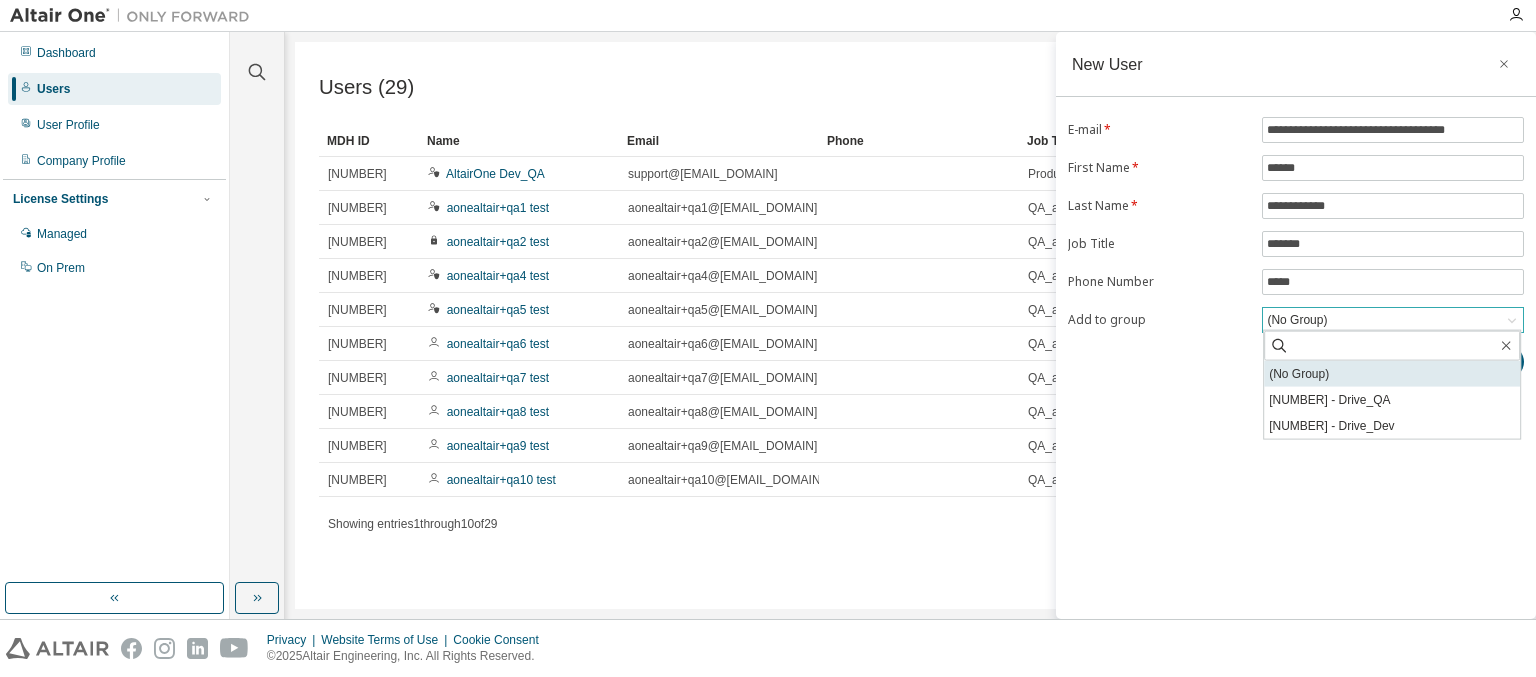 click on "(No Group)" at bounding box center [1392, 374] 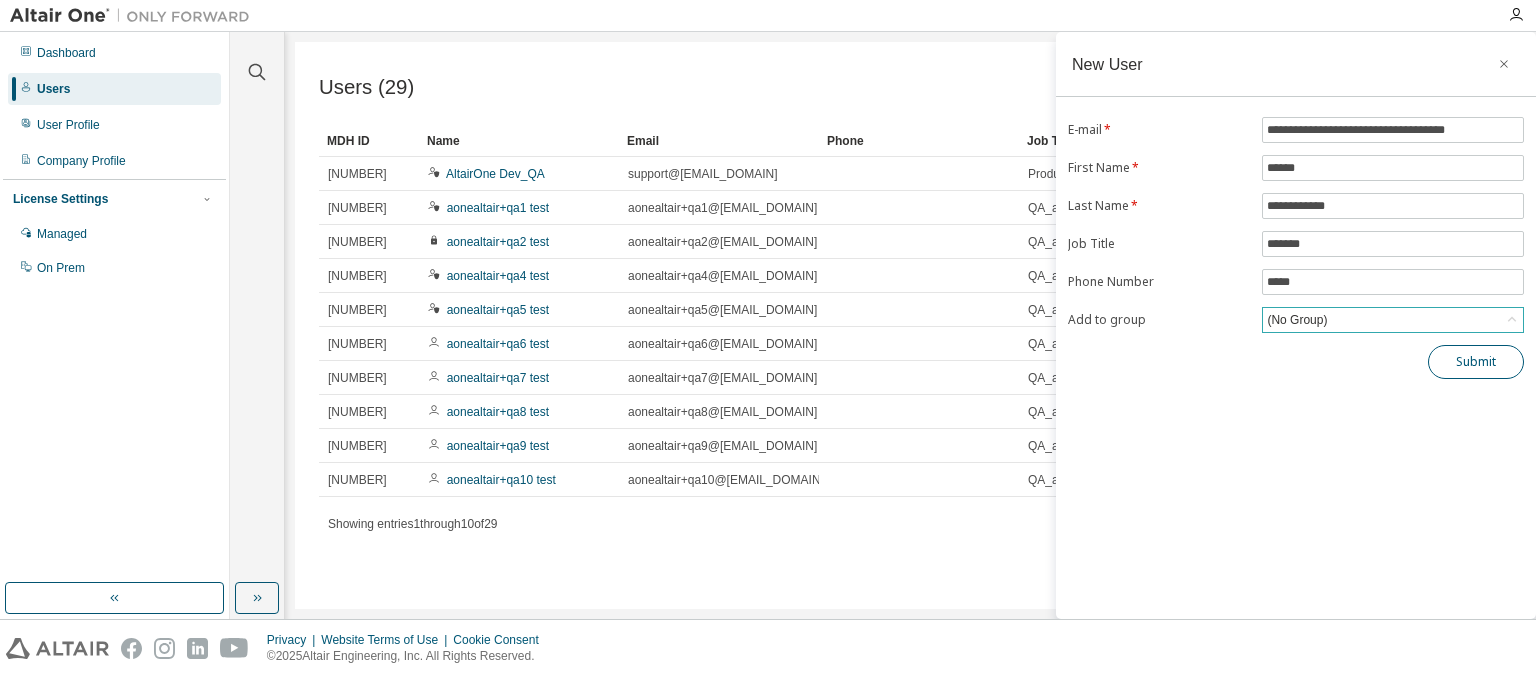 click on "Submit" at bounding box center (1476, 362) 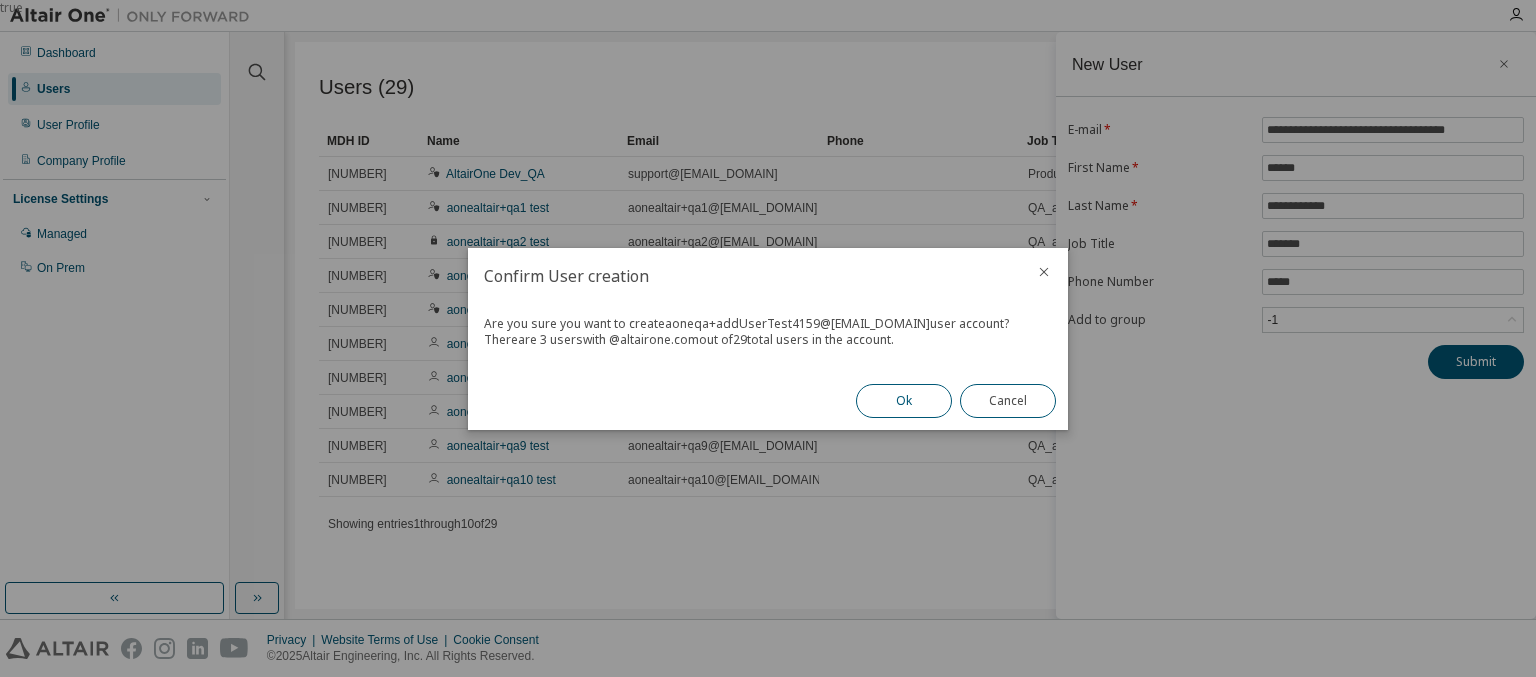 click on "Ok" at bounding box center [904, 401] 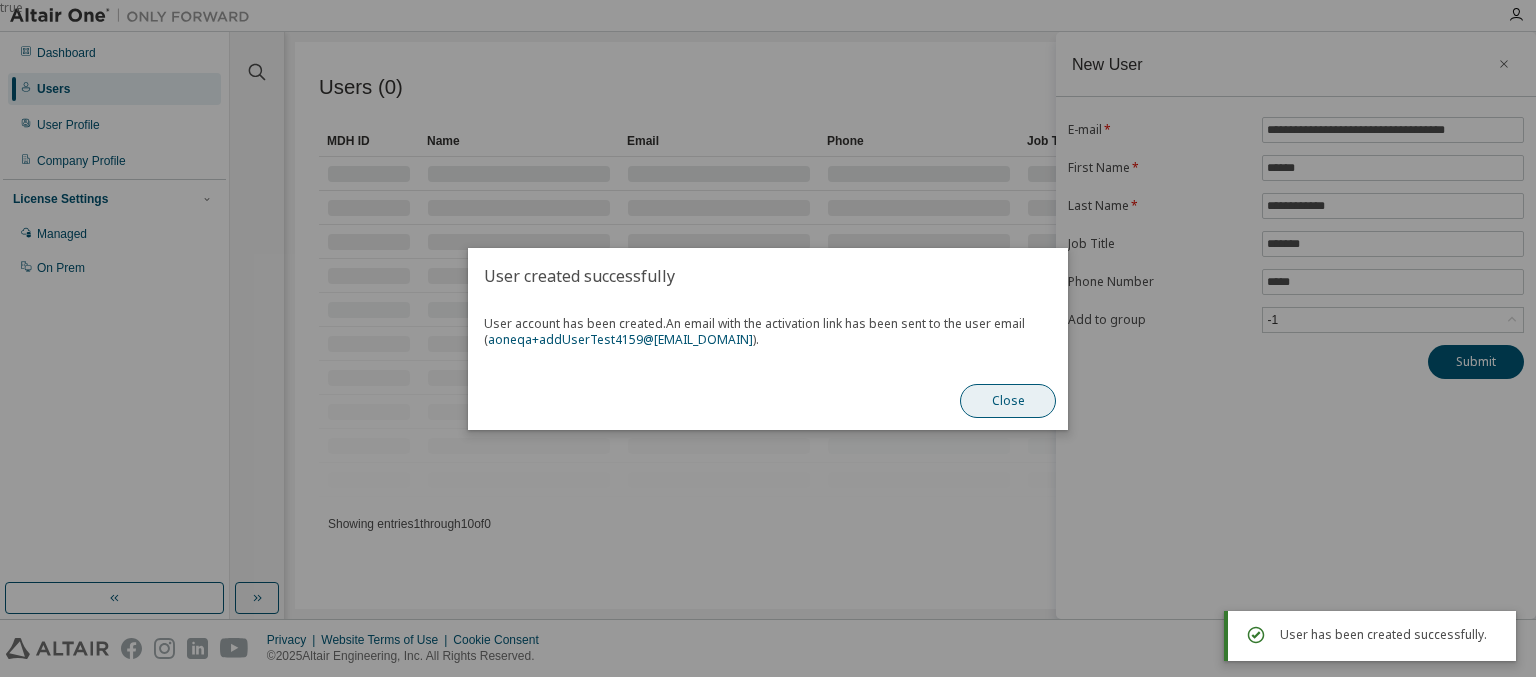 click on "Close" at bounding box center (1008, 401) 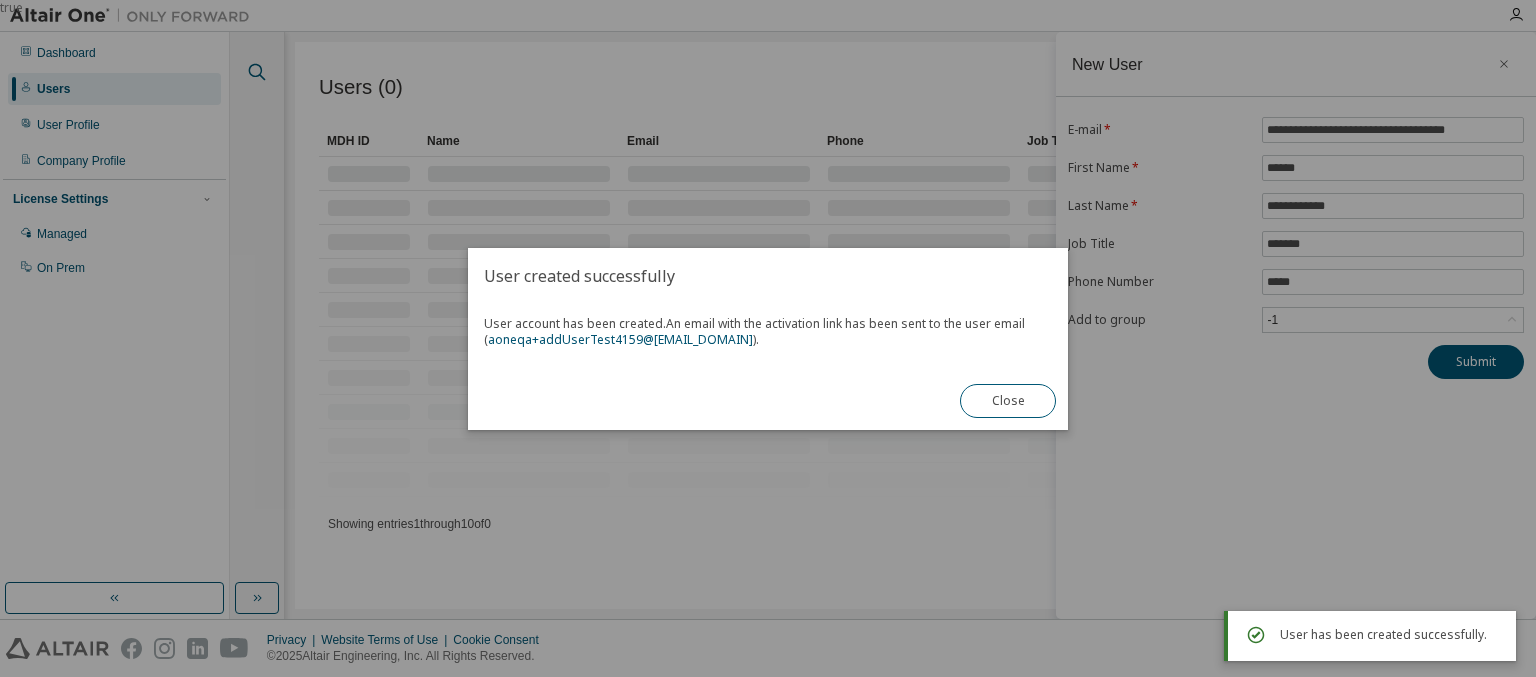 click 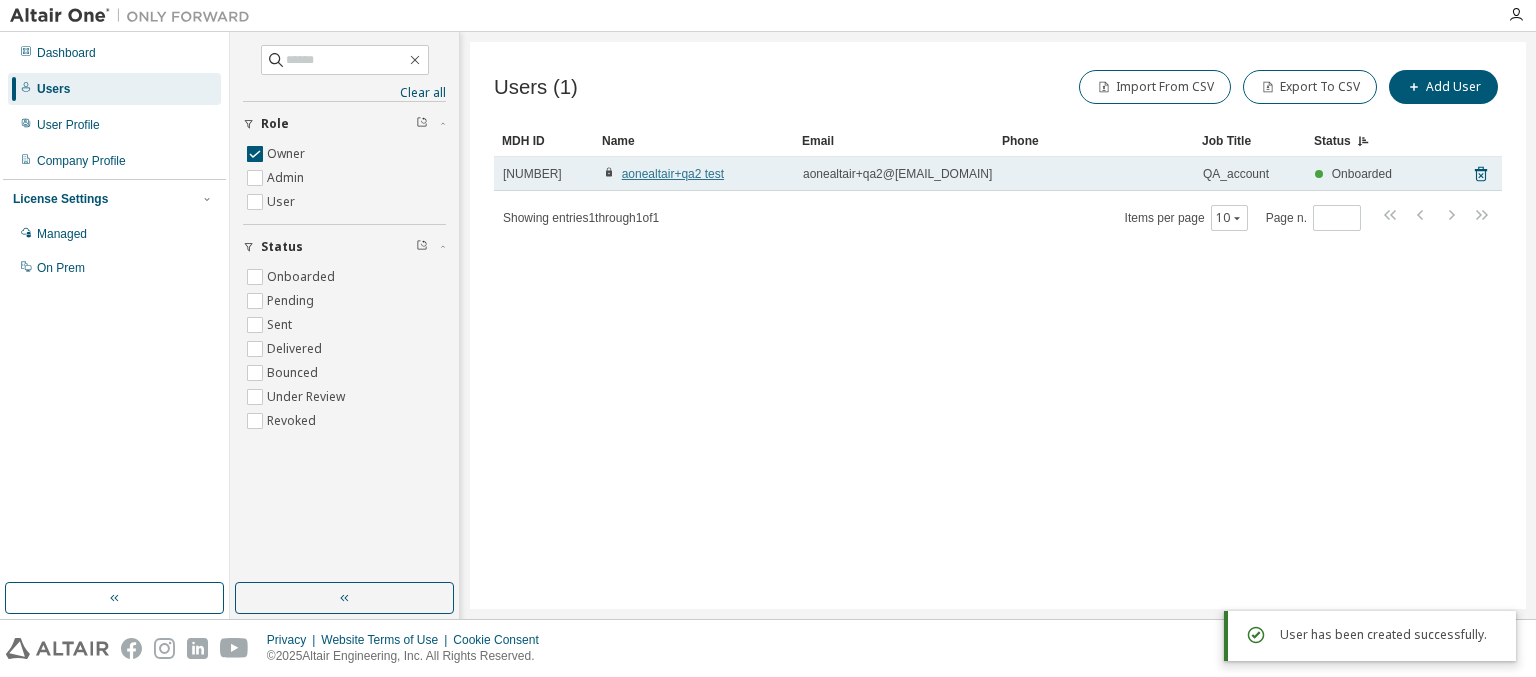 click on "aonealtair+qa2 test" at bounding box center (673, 174) 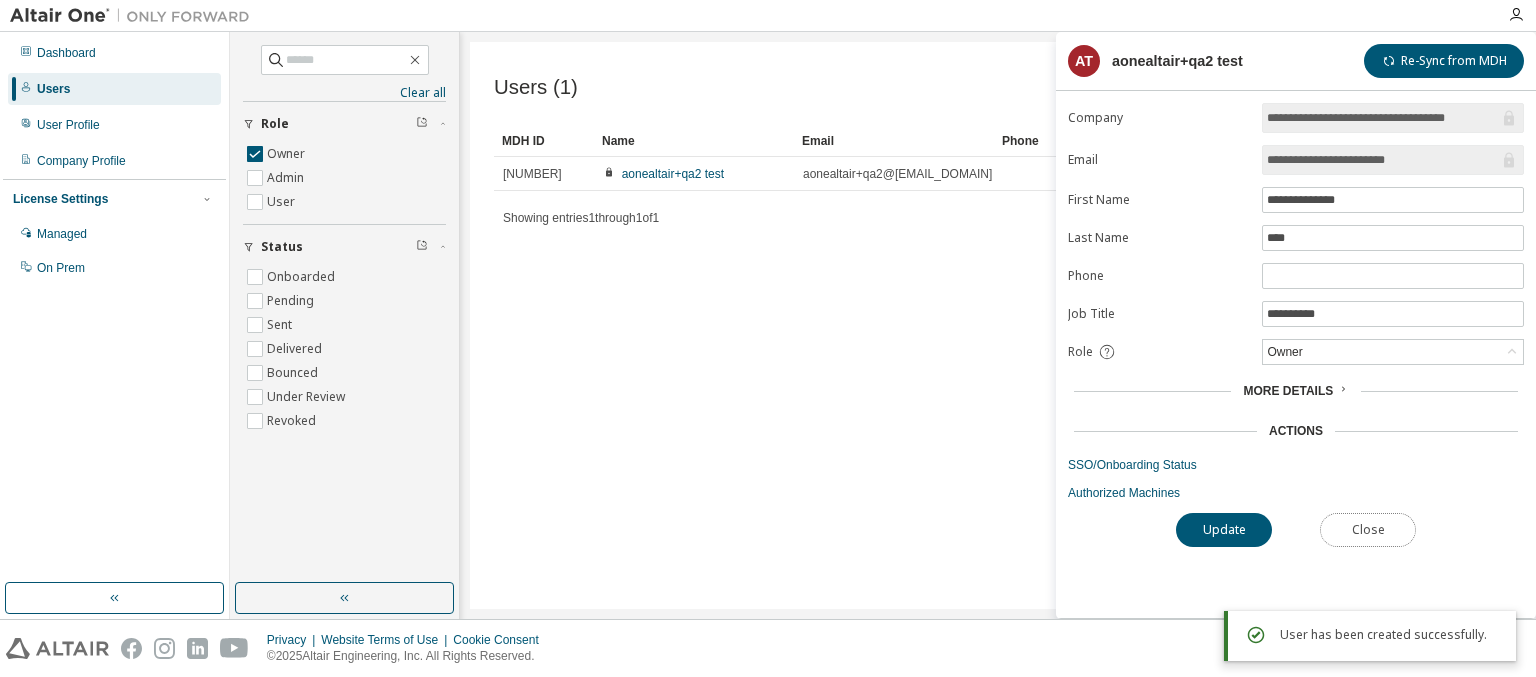 click on "Close" at bounding box center [1368, 530] 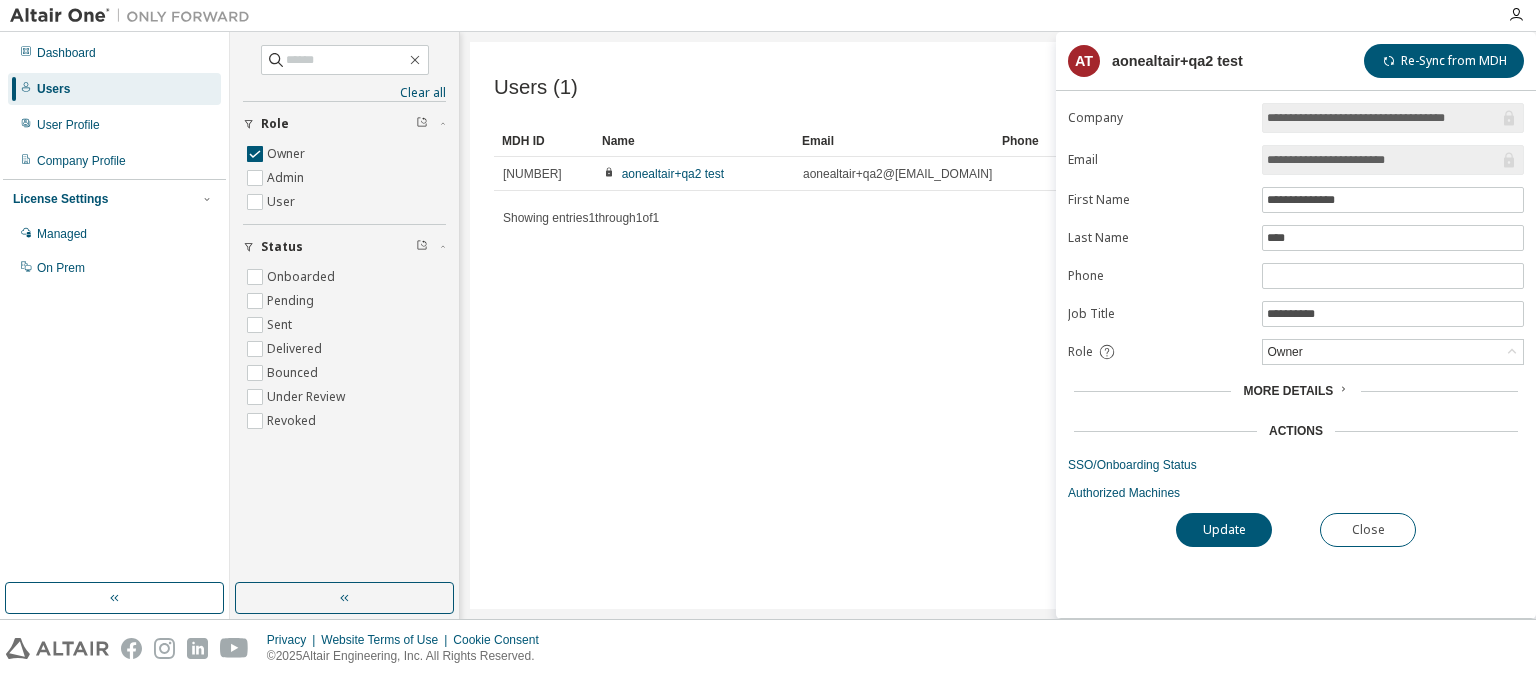 click 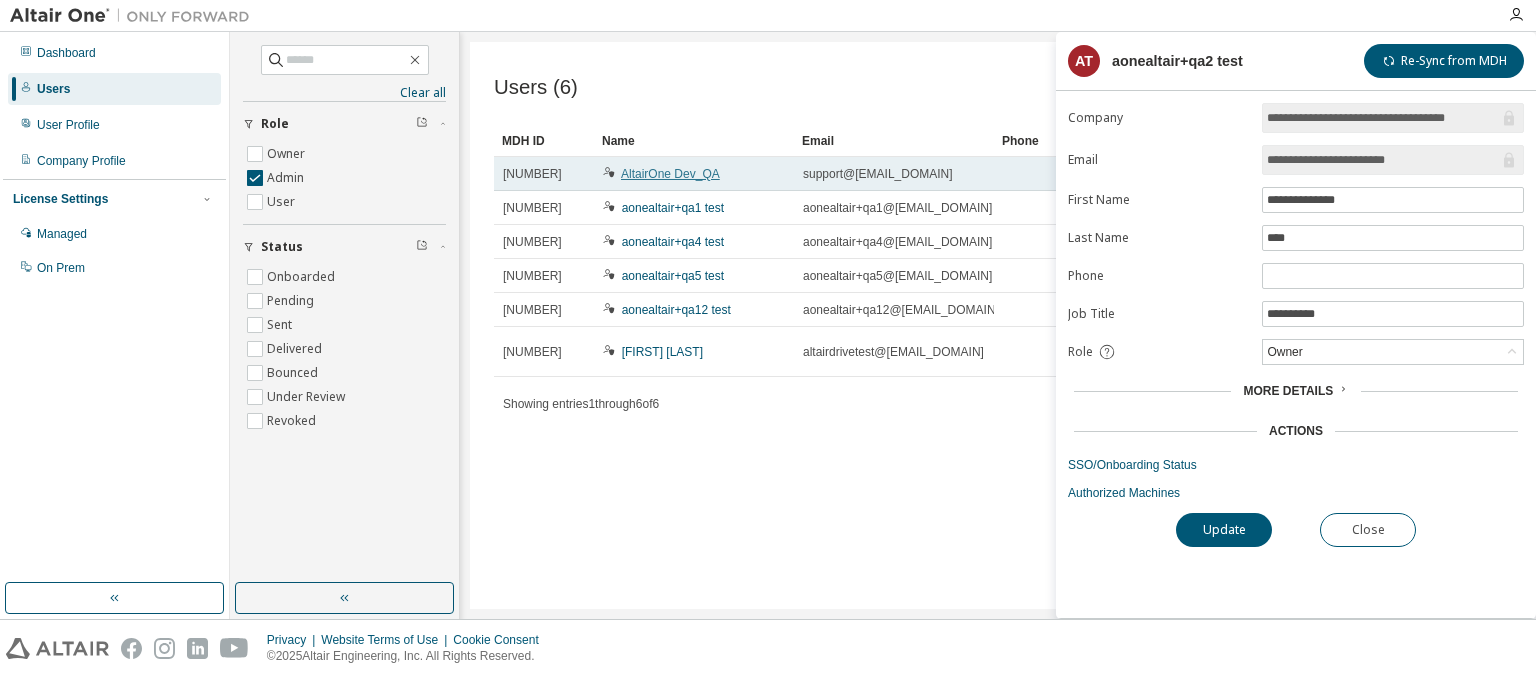 click on "AltairOne Dev_QA" at bounding box center [670, 174] 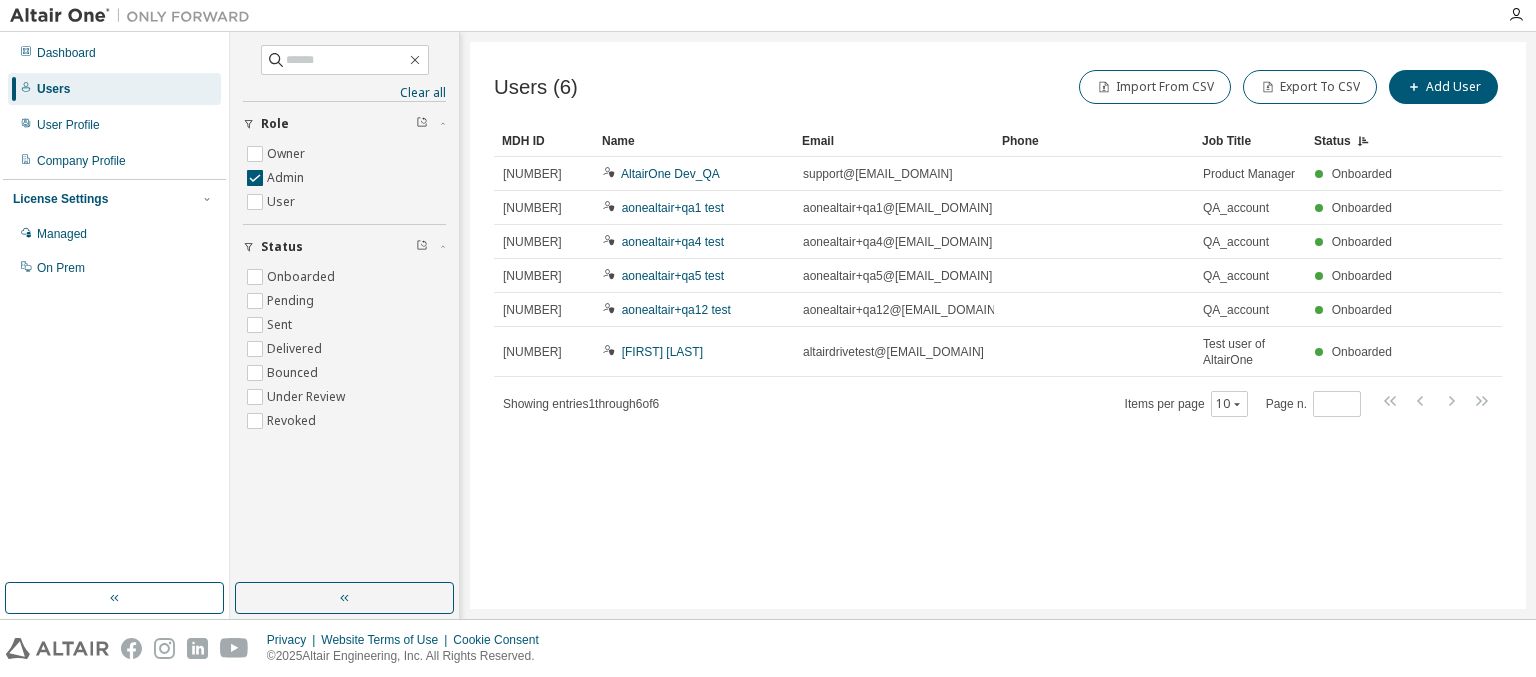 click 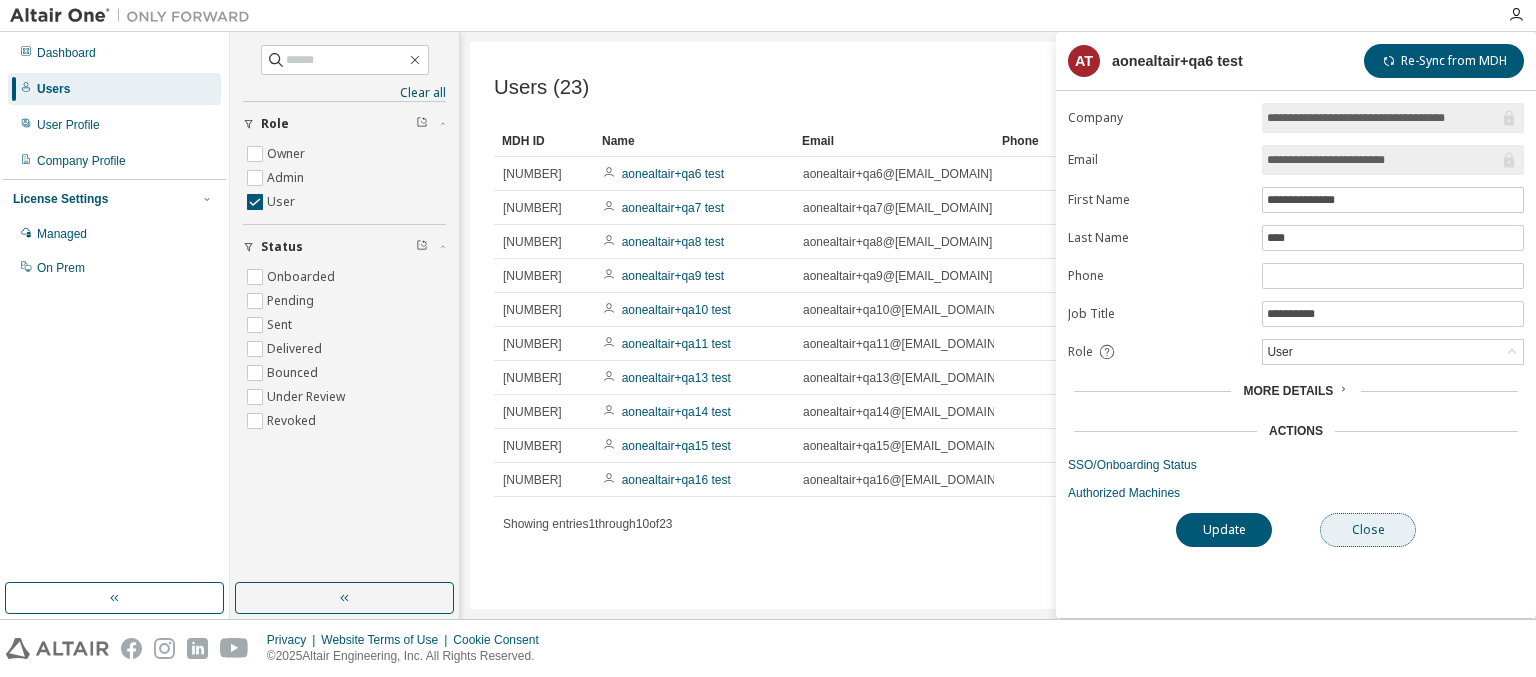 click on "Close" at bounding box center [1368, 530] 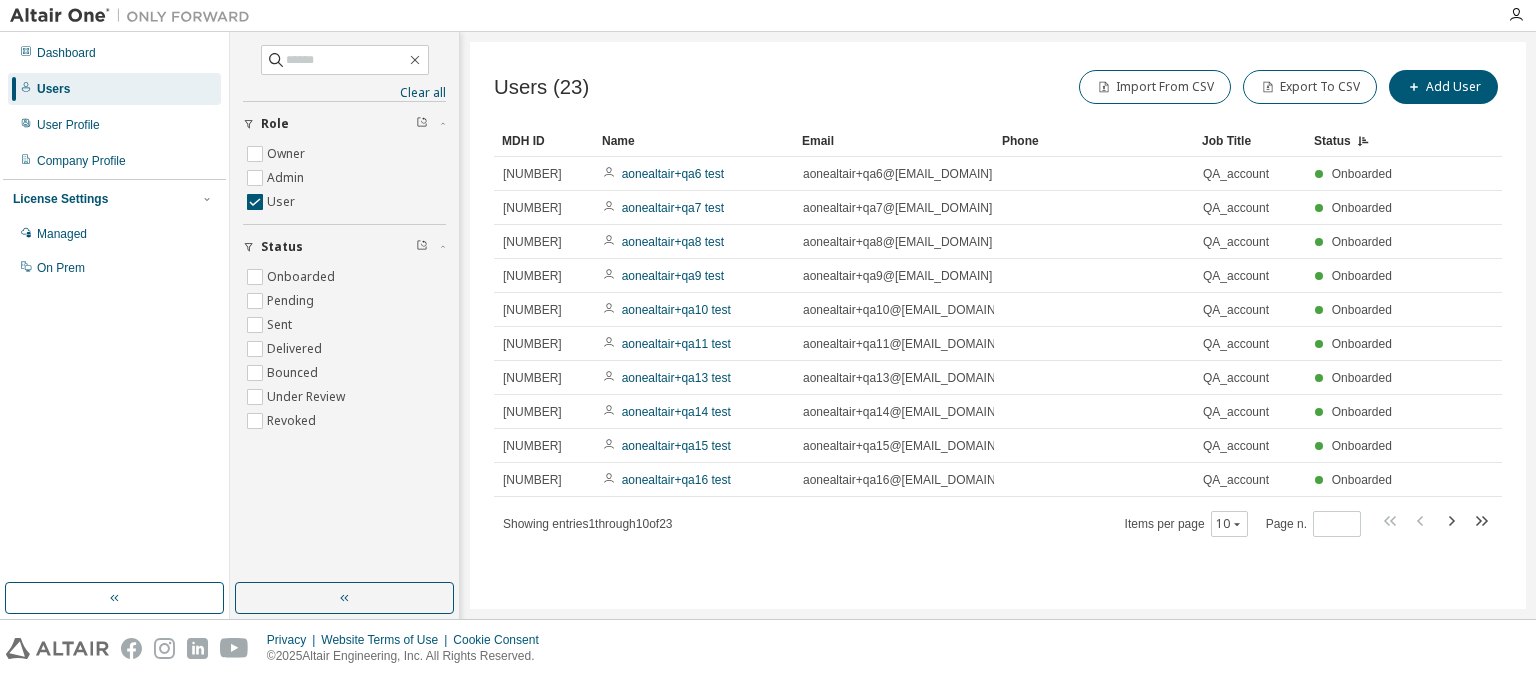 click 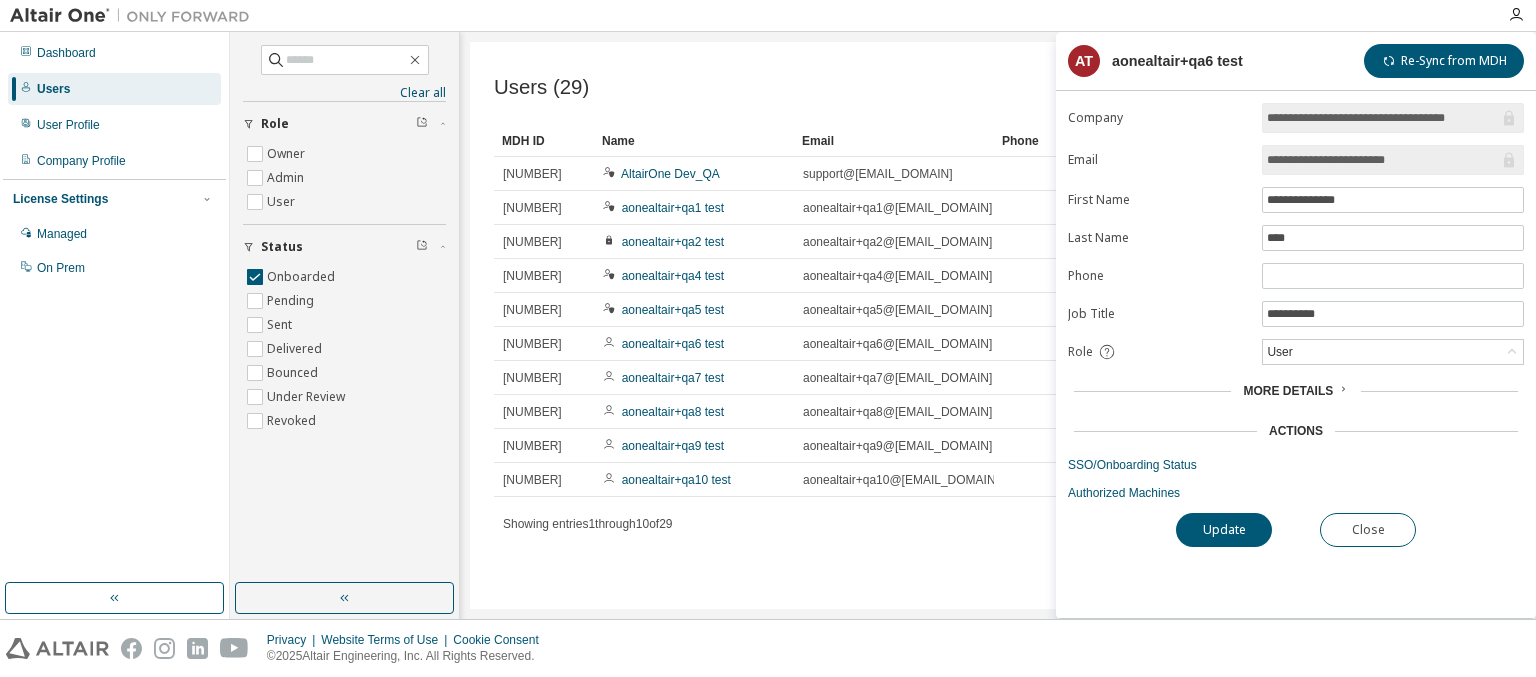 click 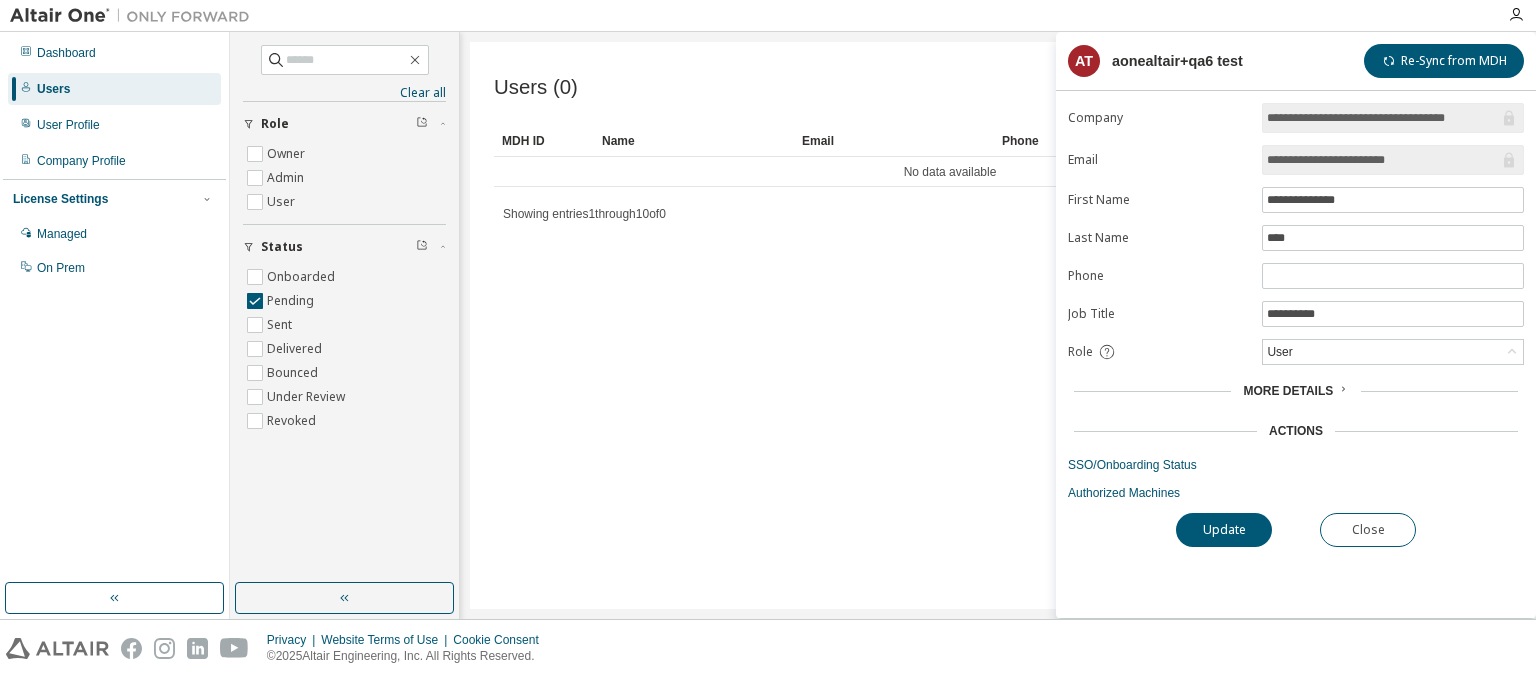 click 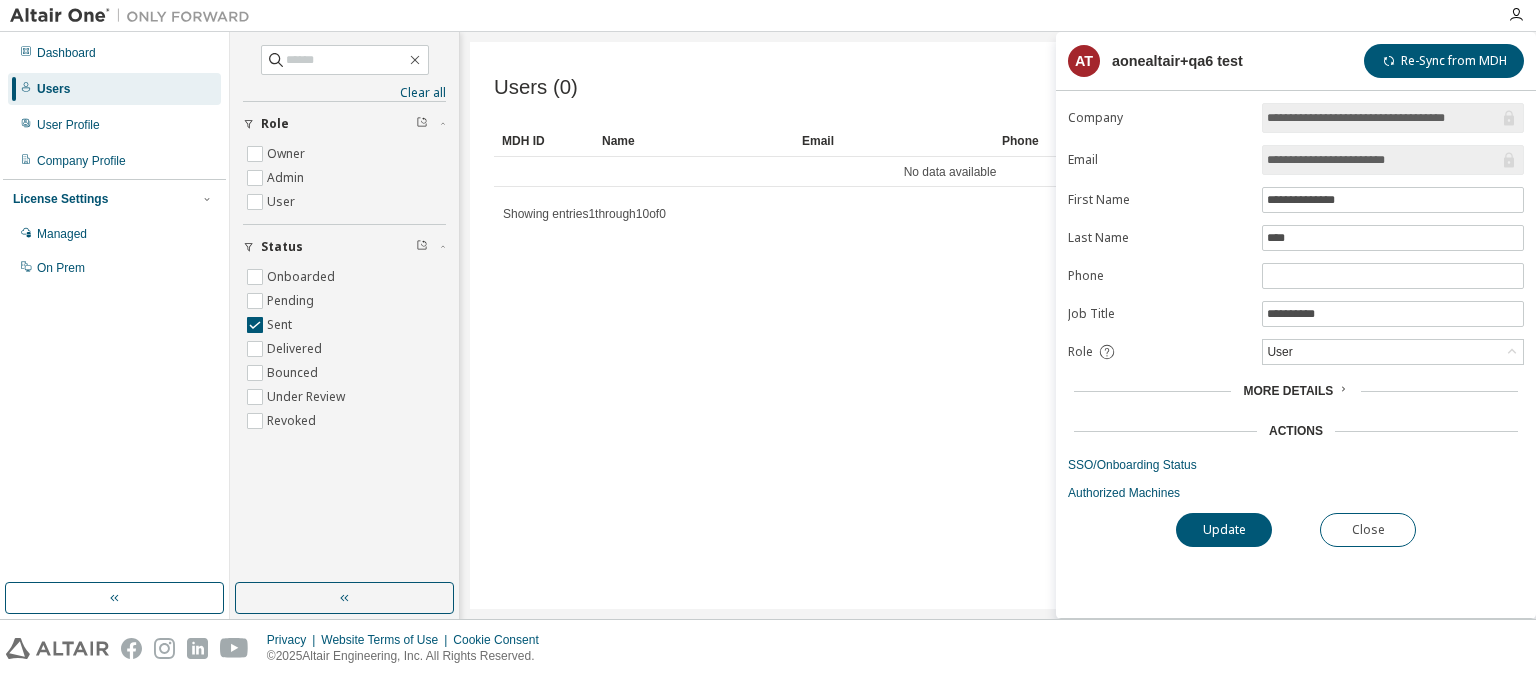 click 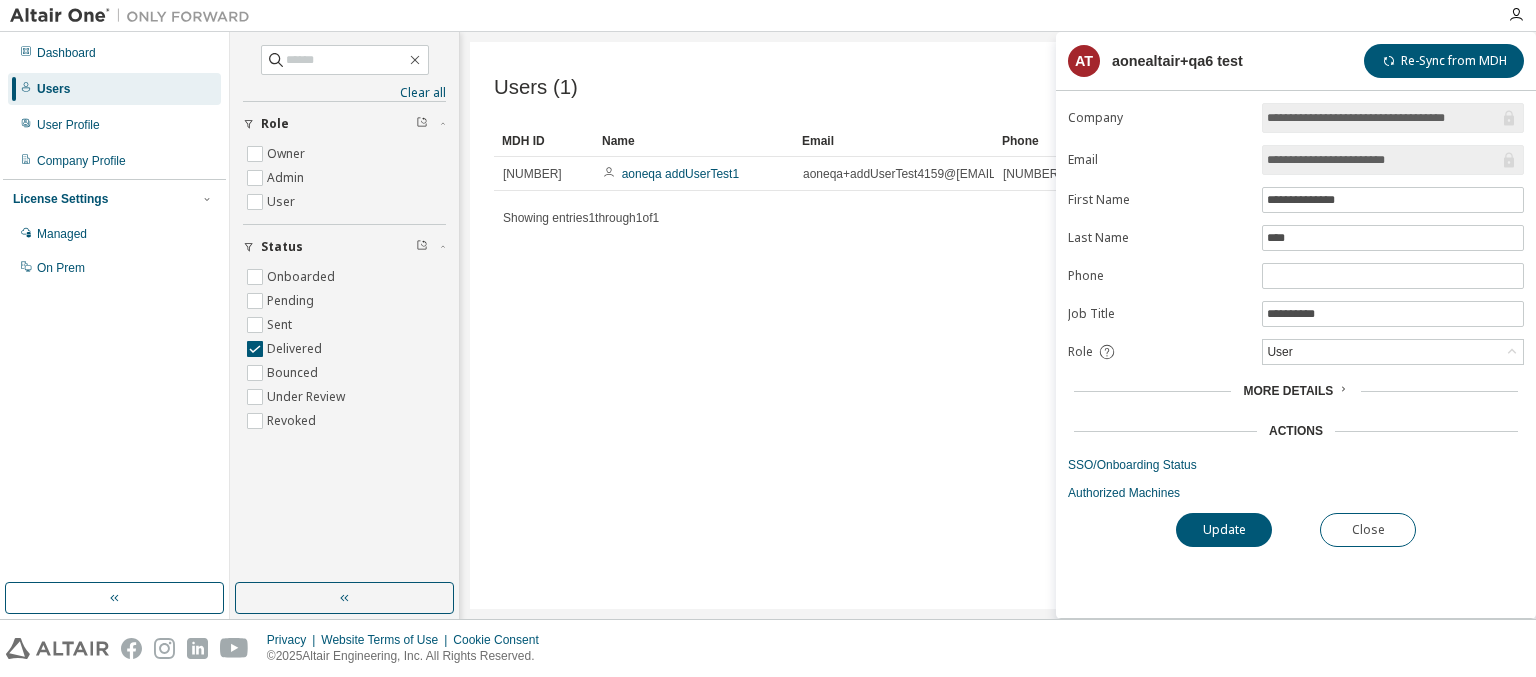 click 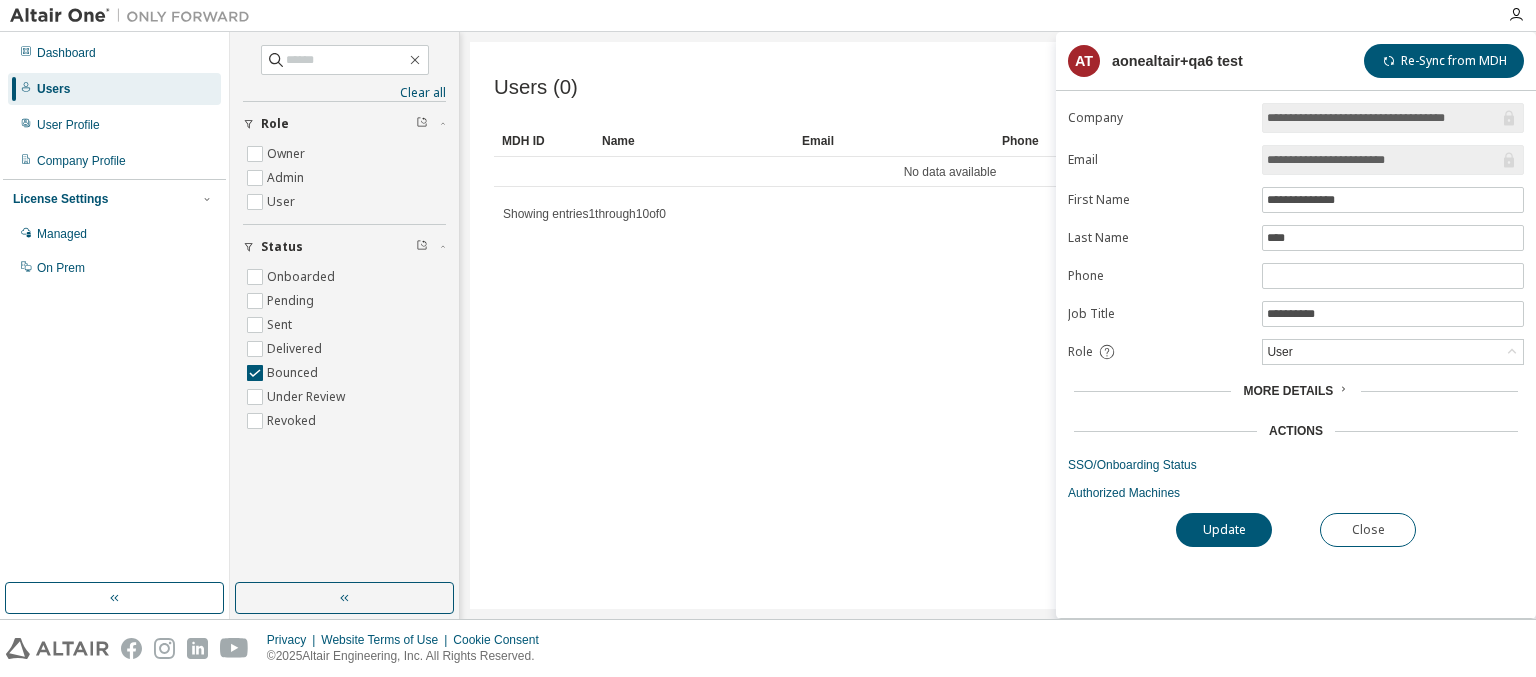 click 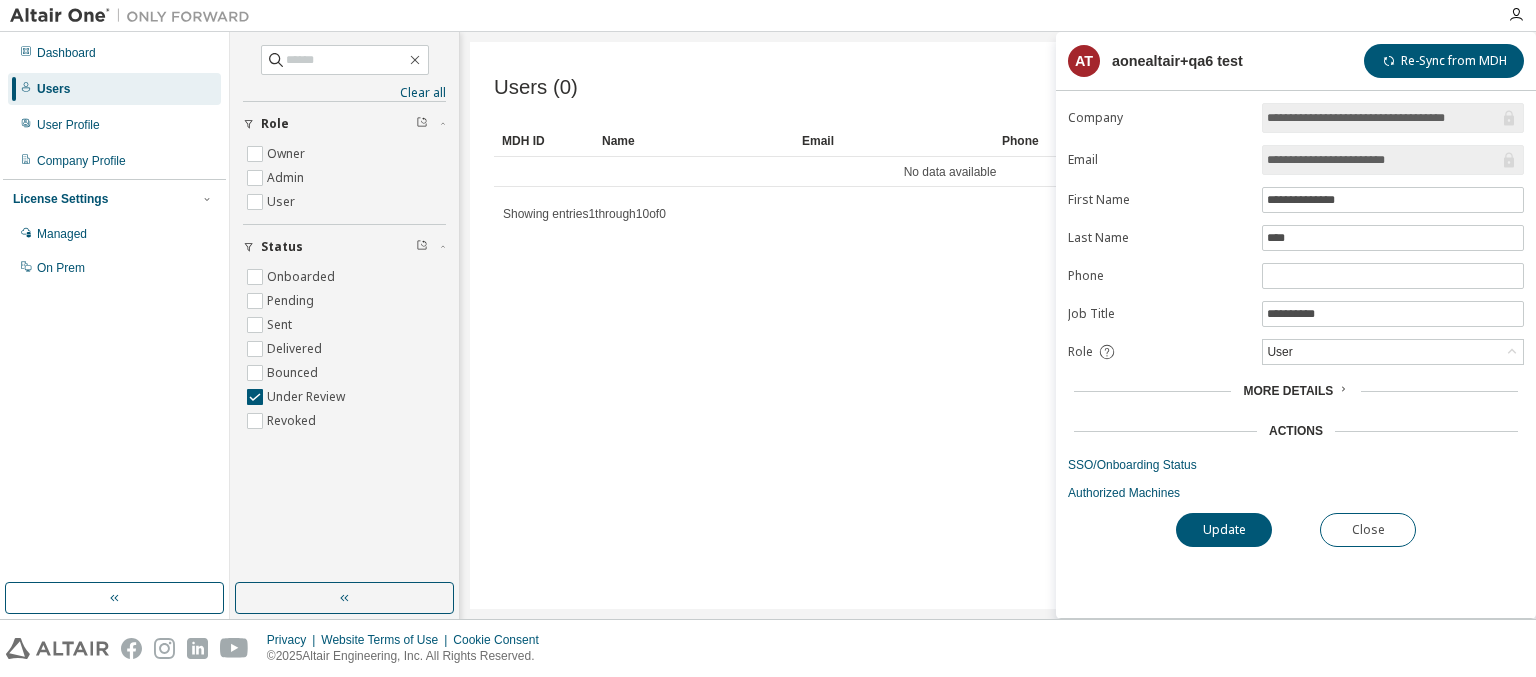 click 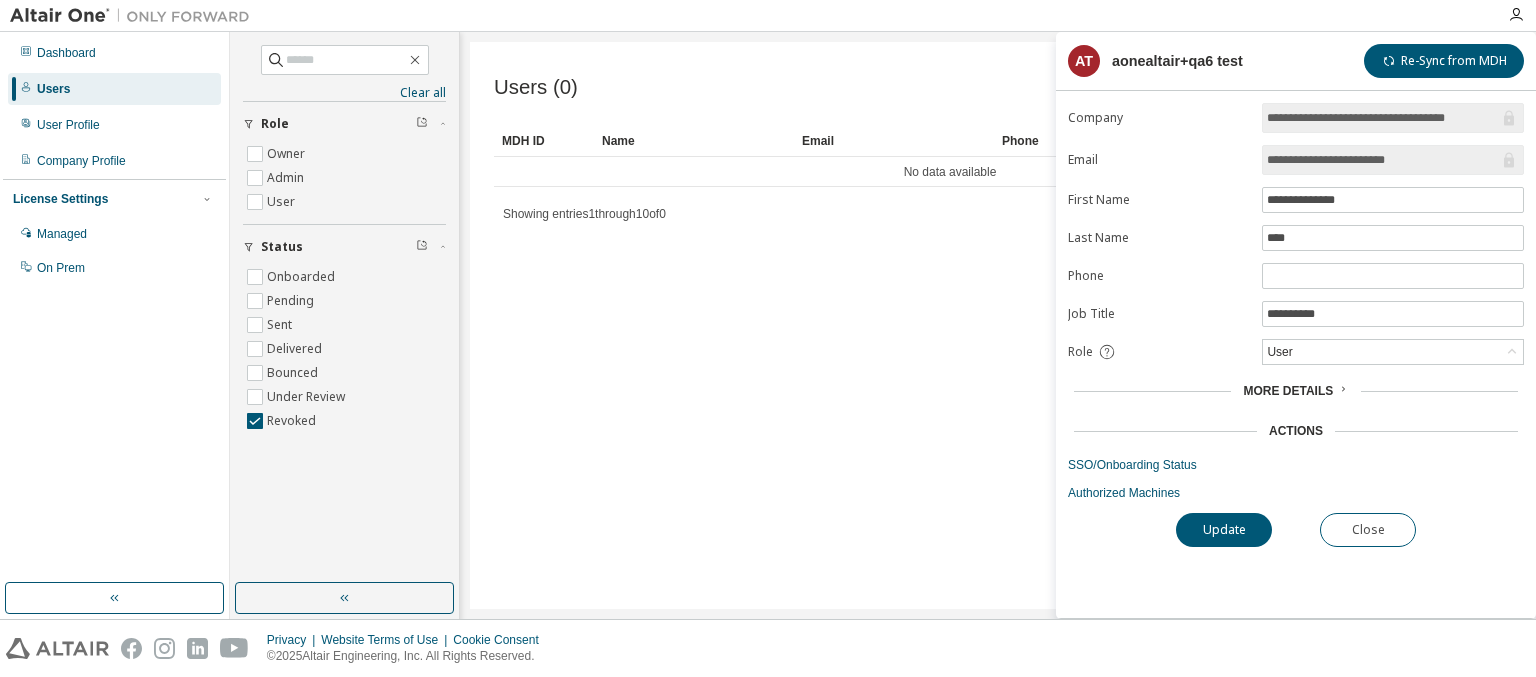 click 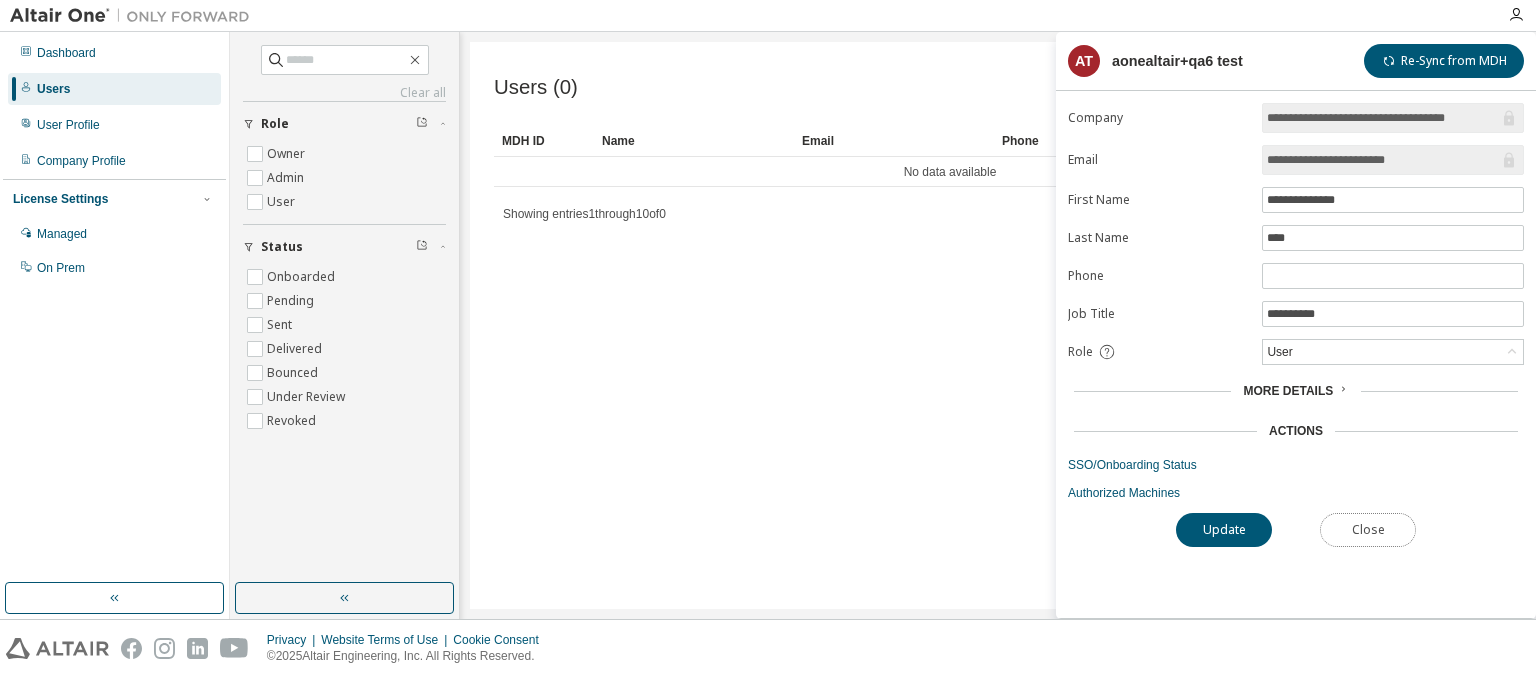 click on "Close" at bounding box center [1368, 530] 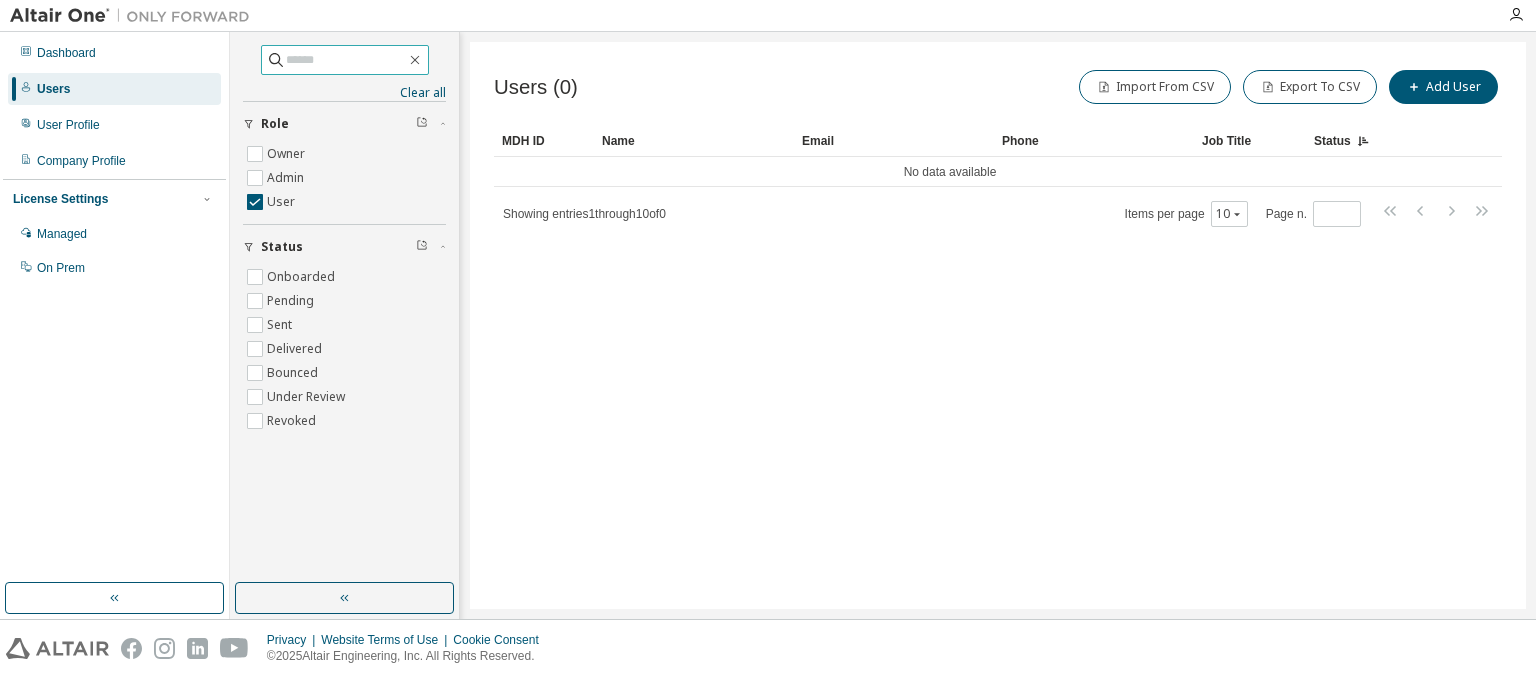 click at bounding box center (346, 60) 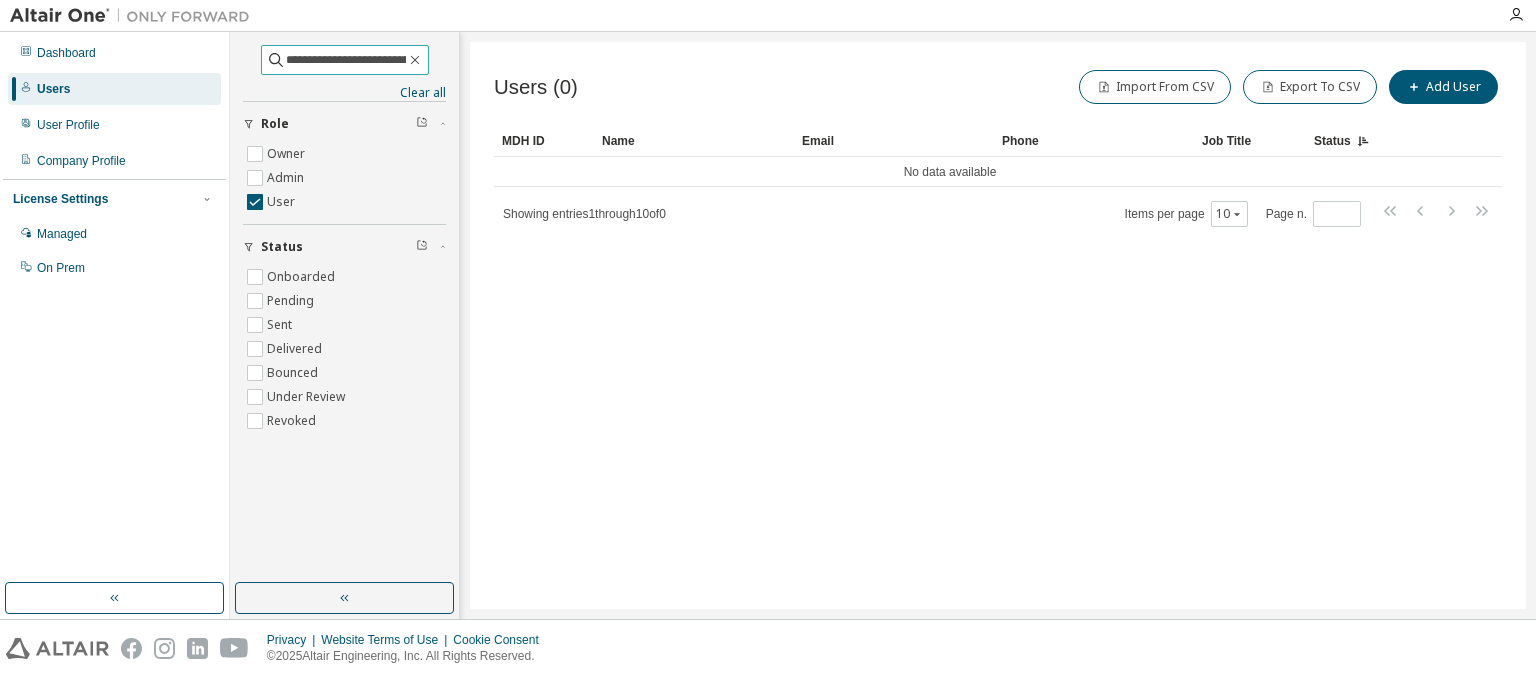 scroll, scrollTop: 0, scrollLeft: 78, axis: horizontal 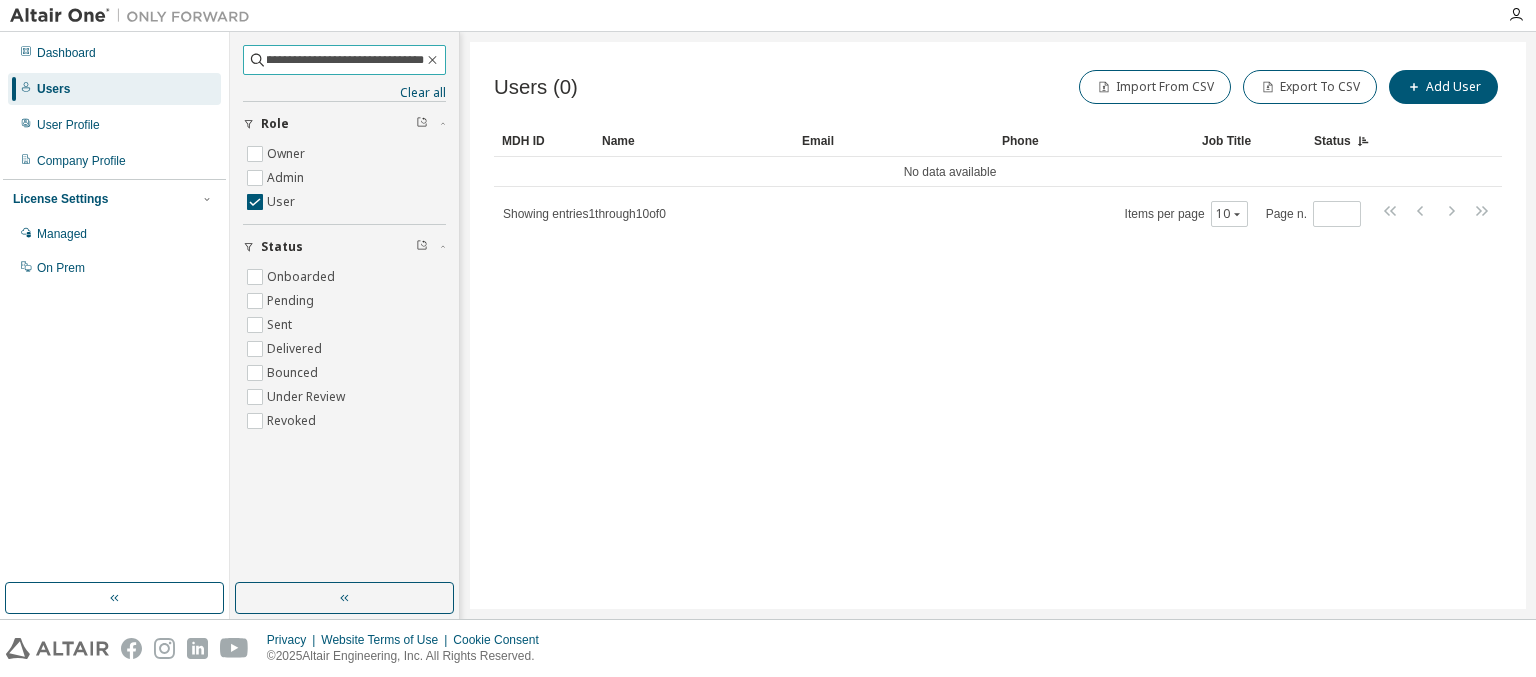 type on "**********" 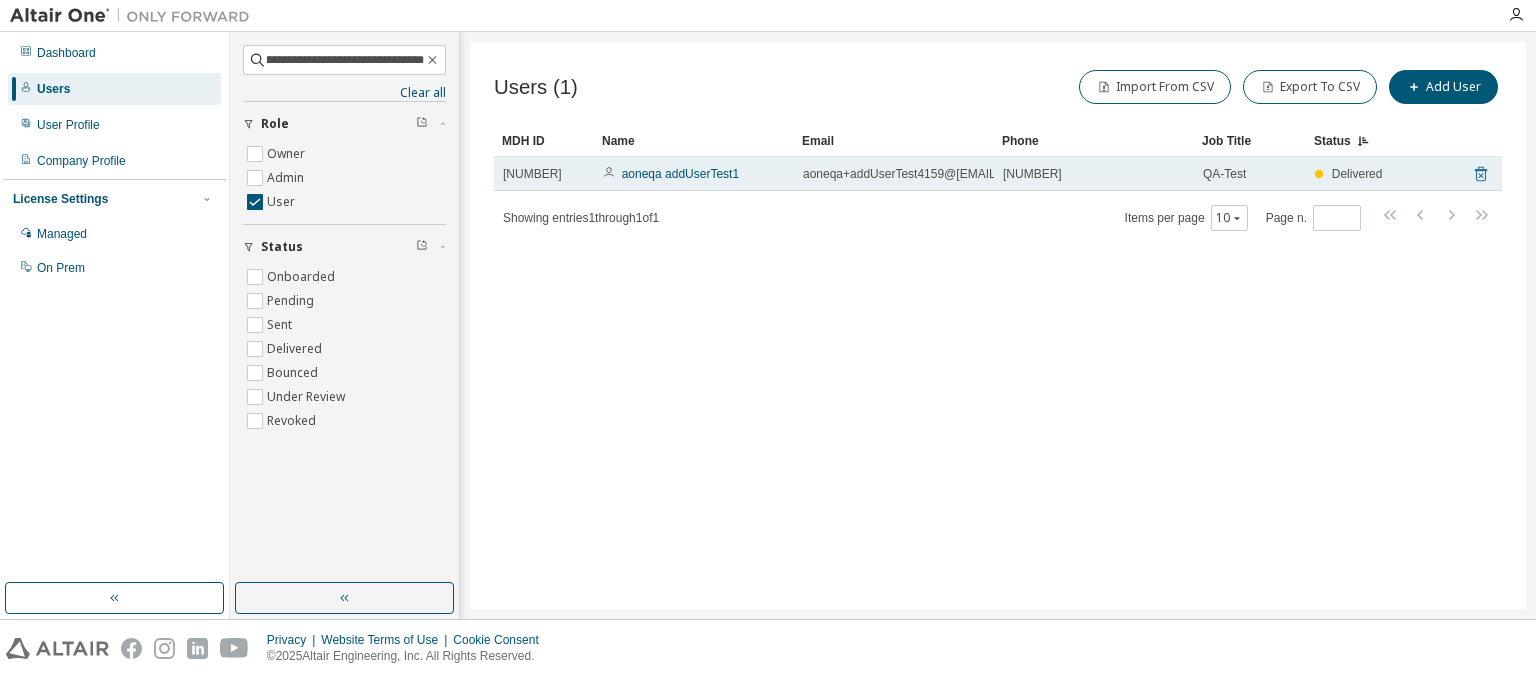click 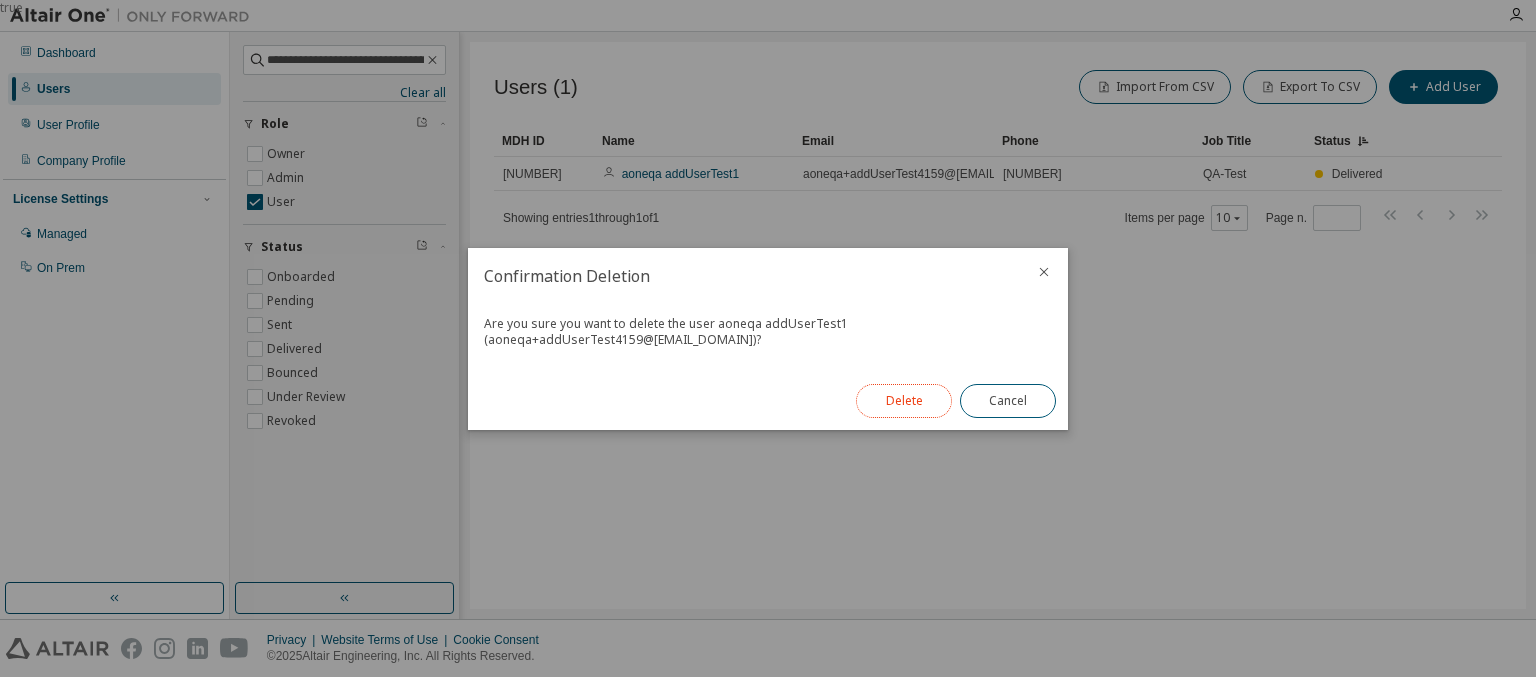 click on "Delete" at bounding box center (904, 401) 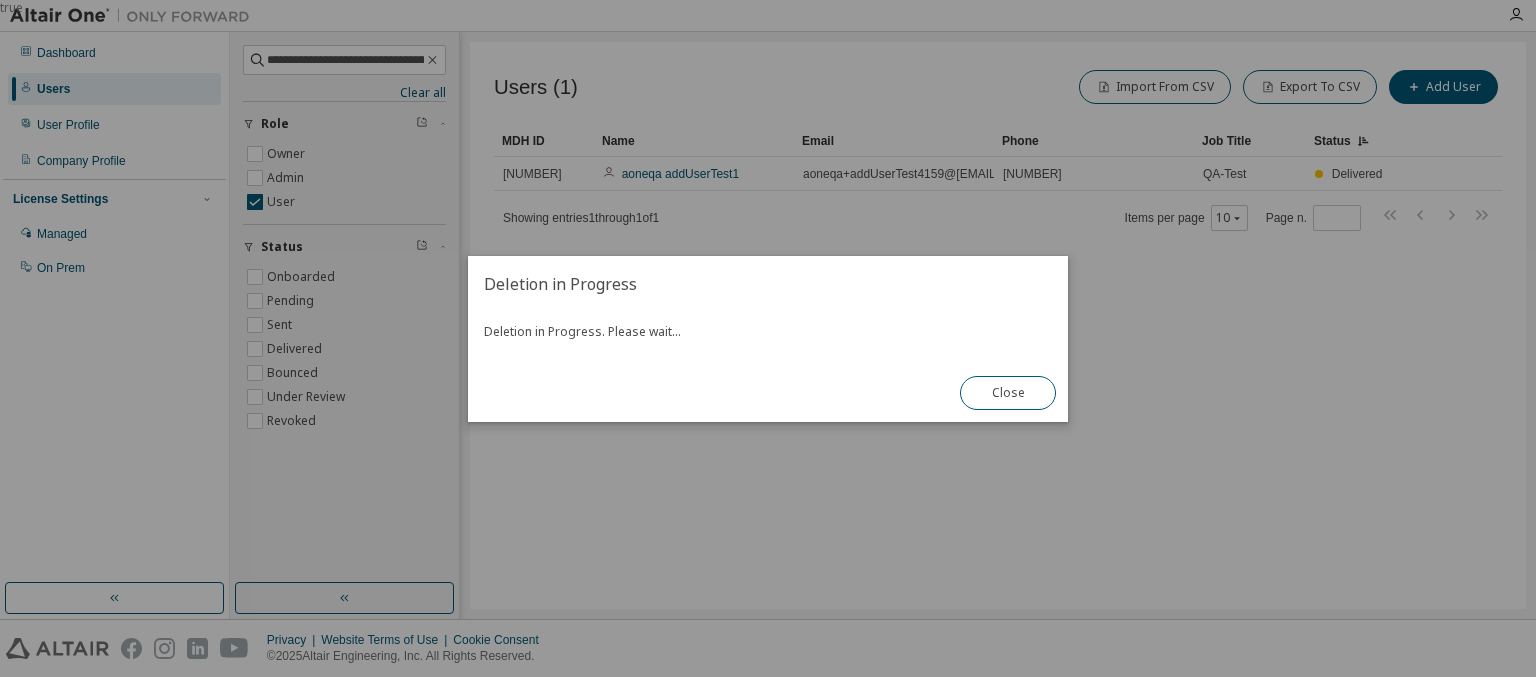 click on "true" at bounding box center [768, 338] 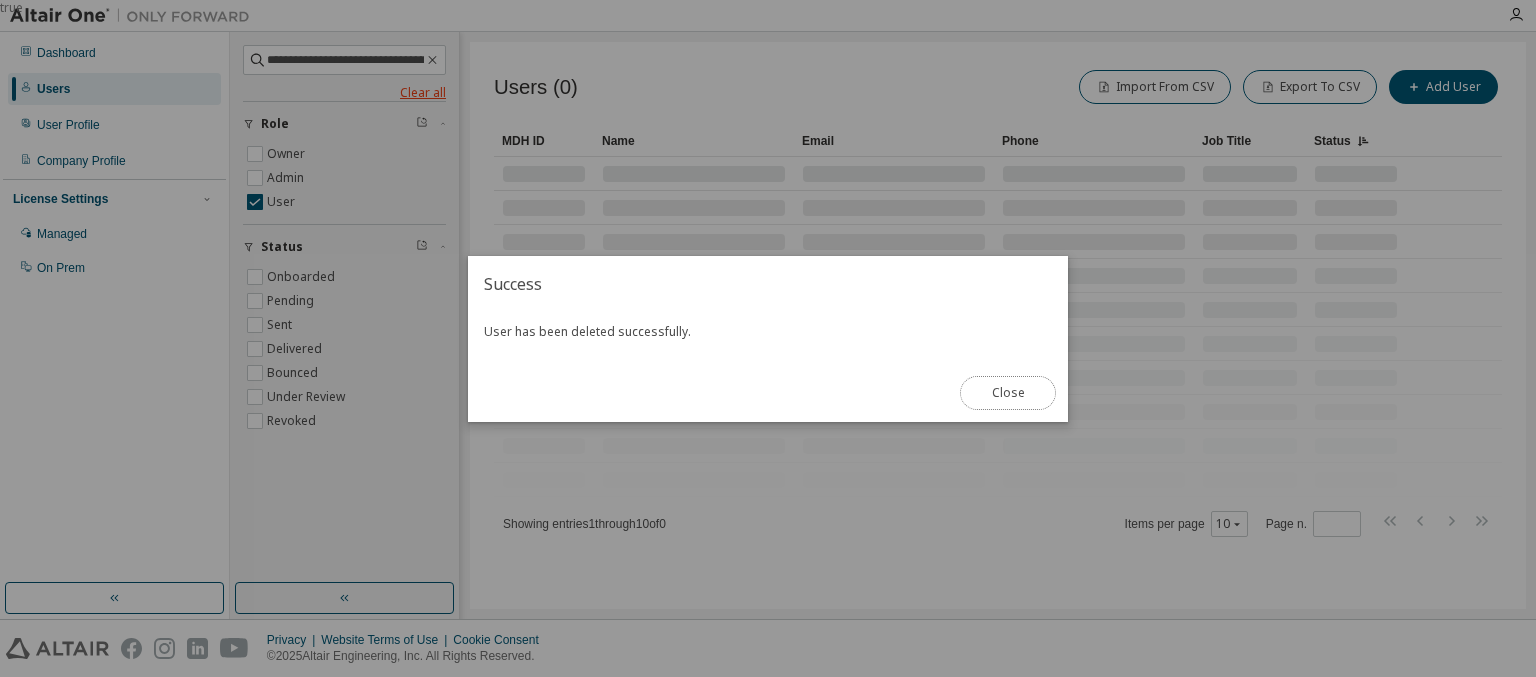 click on "Close" at bounding box center [1008, 393] 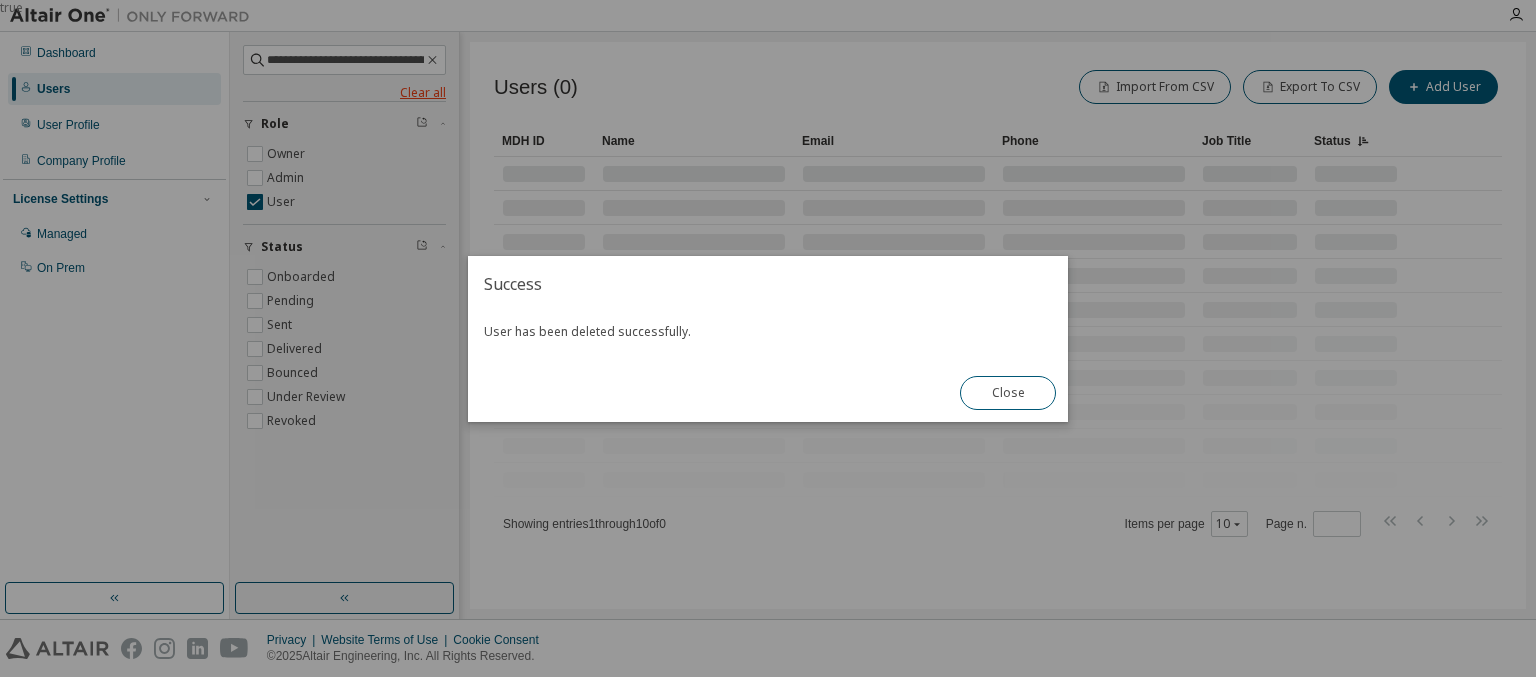 click on "Clear all" at bounding box center (344, 93) 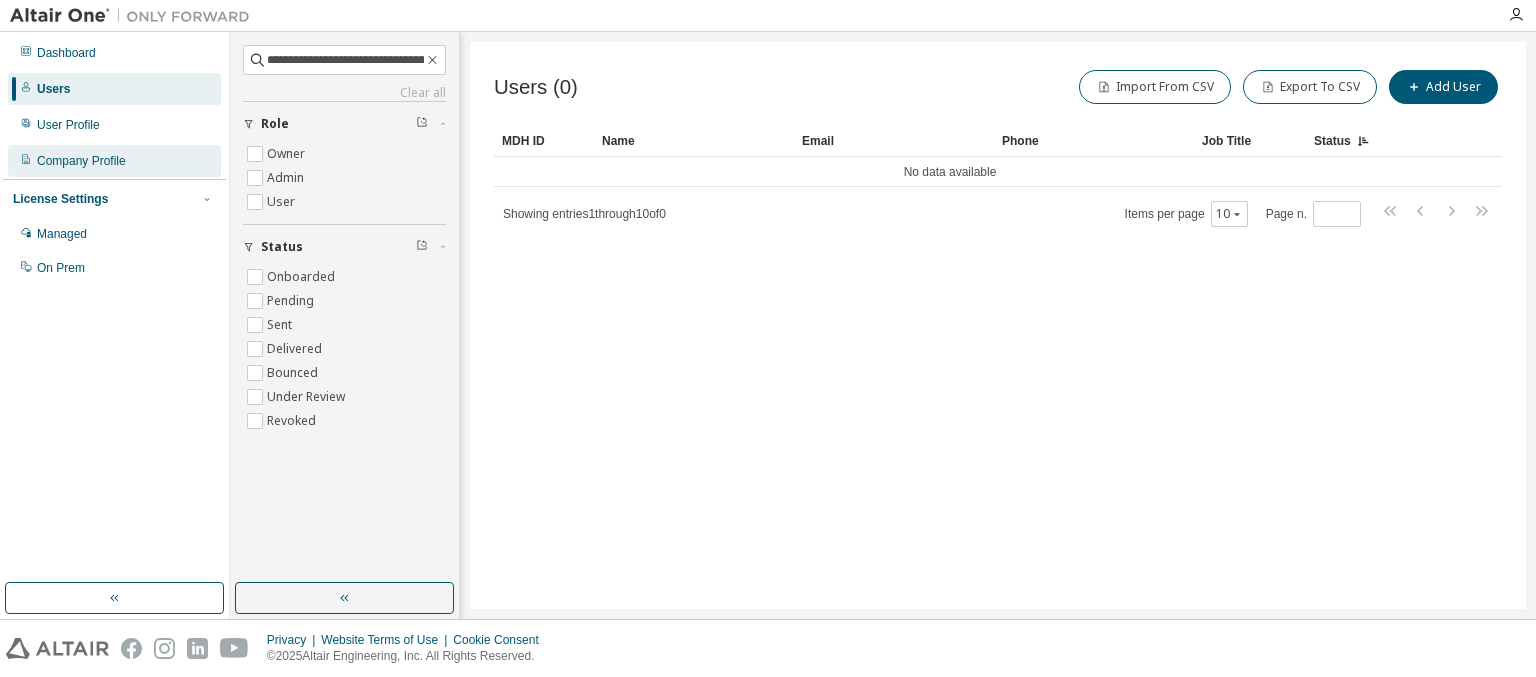 click on "Company Profile" at bounding box center [81, 161] 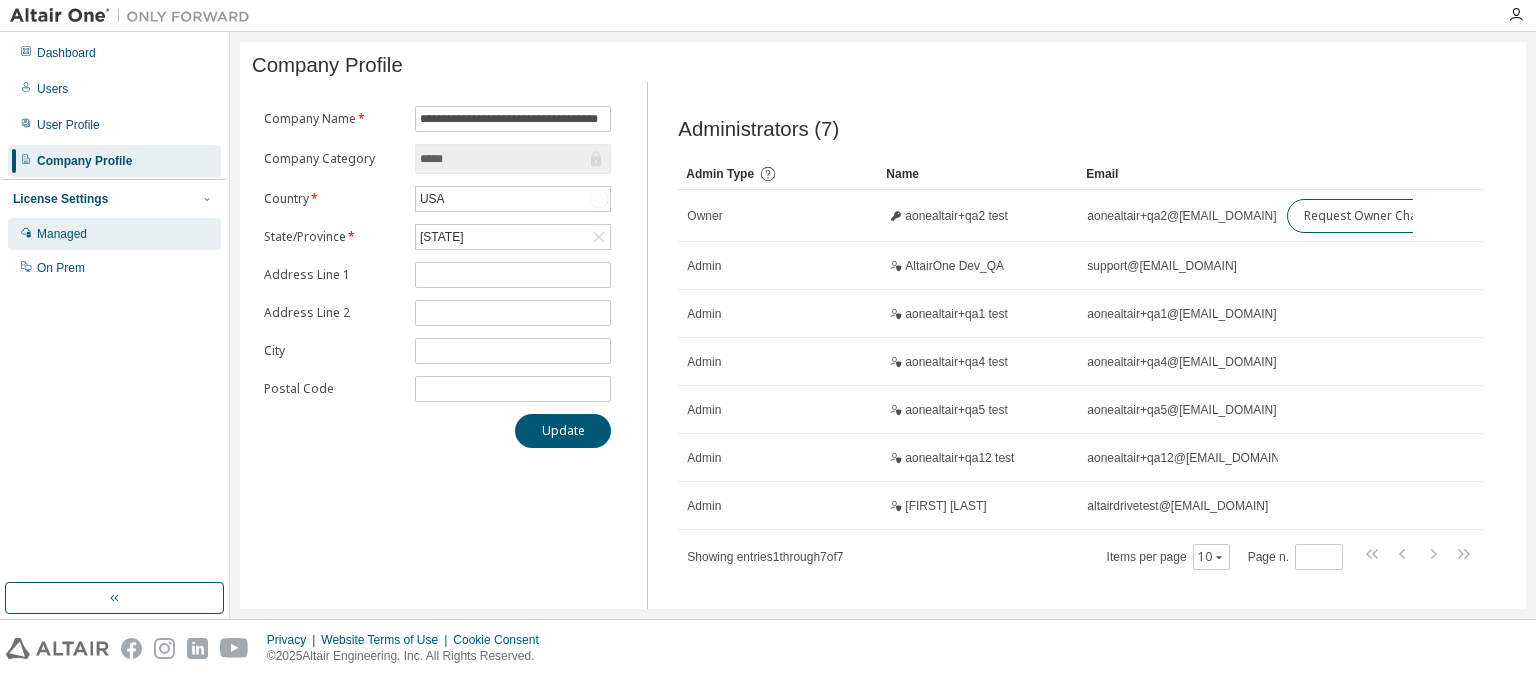 click on "Managed" at bounding box center (62, 234) 